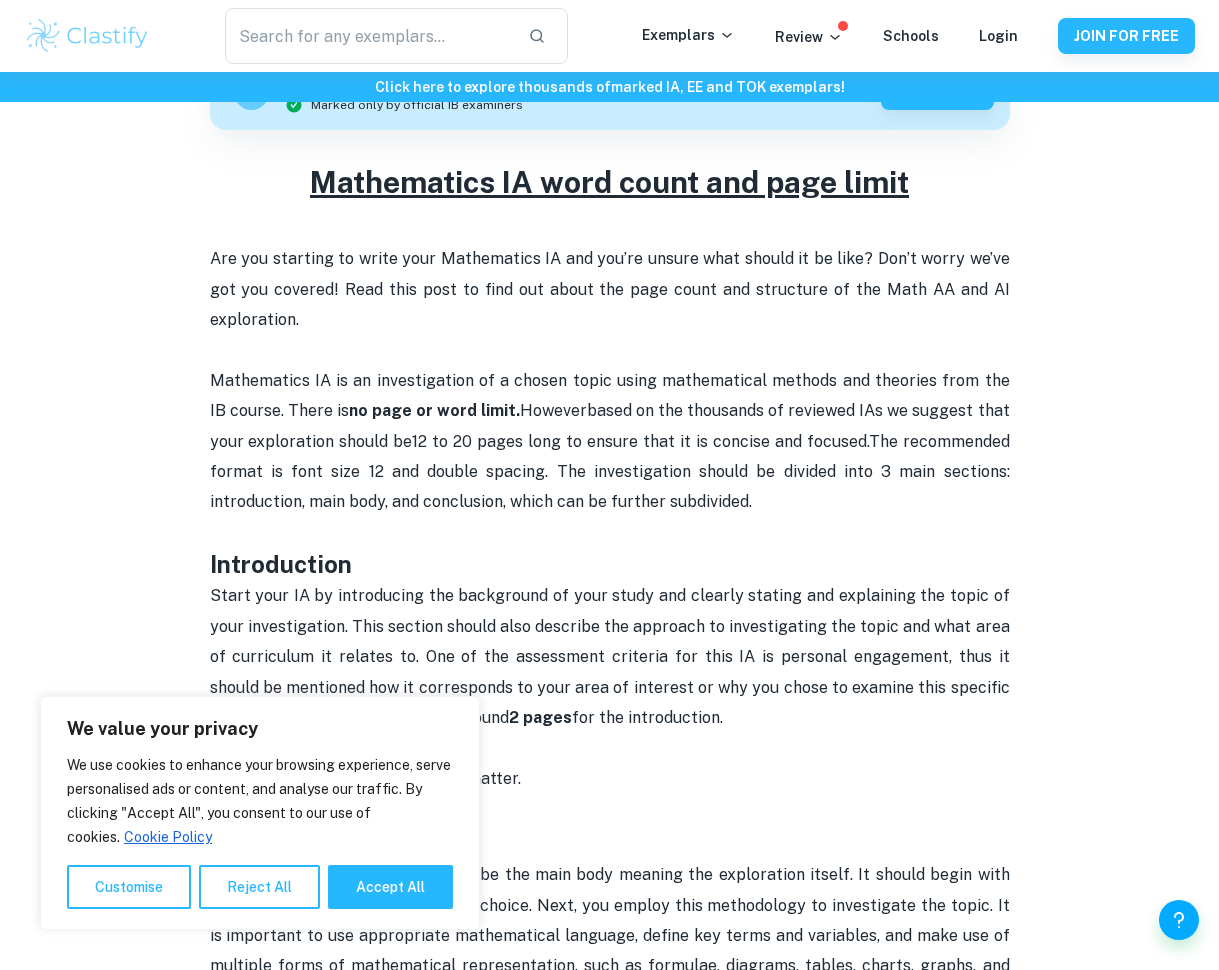 scroll, scrollTop: 652, scrollLeft: 0, axis: vertical 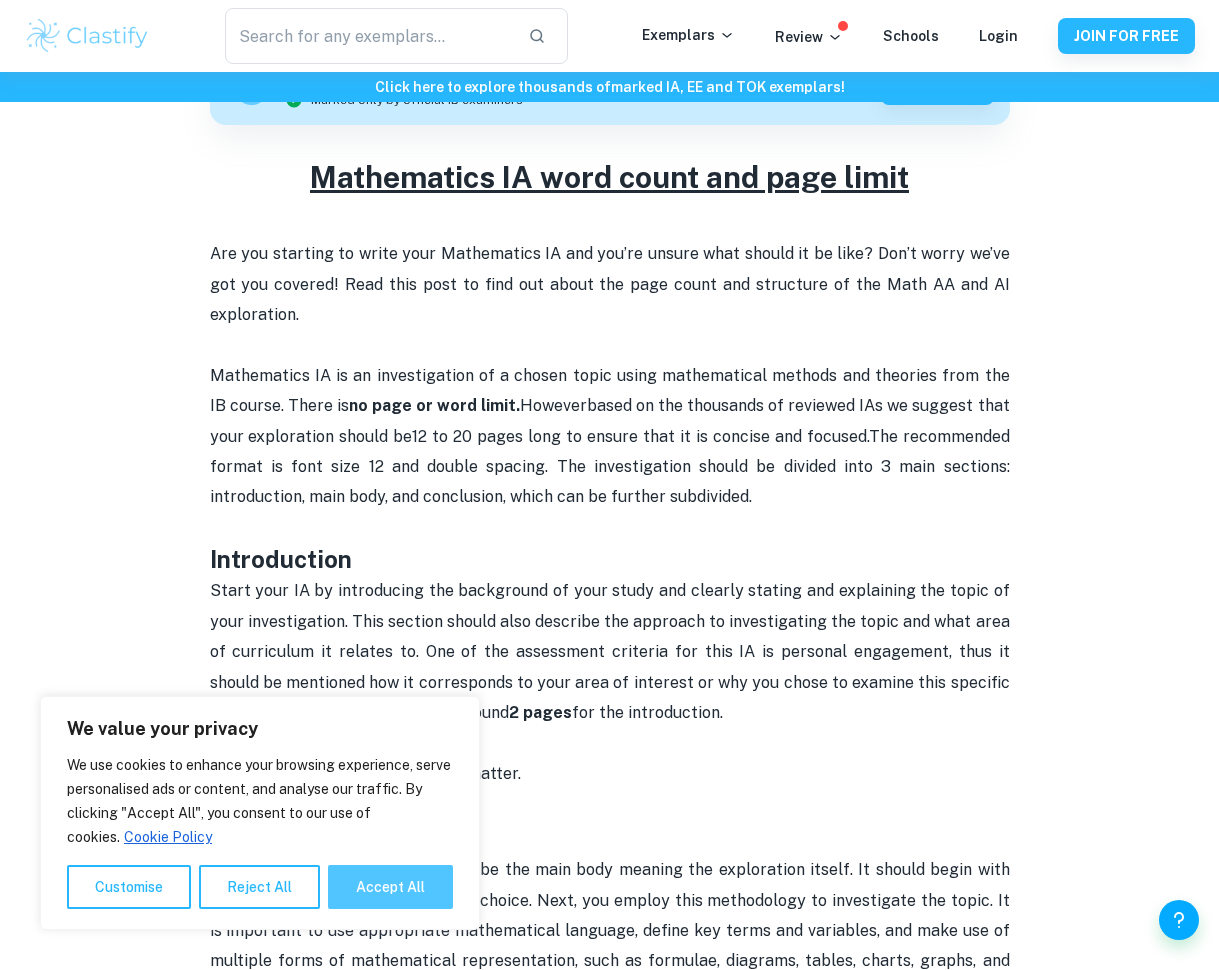 click on "Accept All" at bounding box center (390, 887) 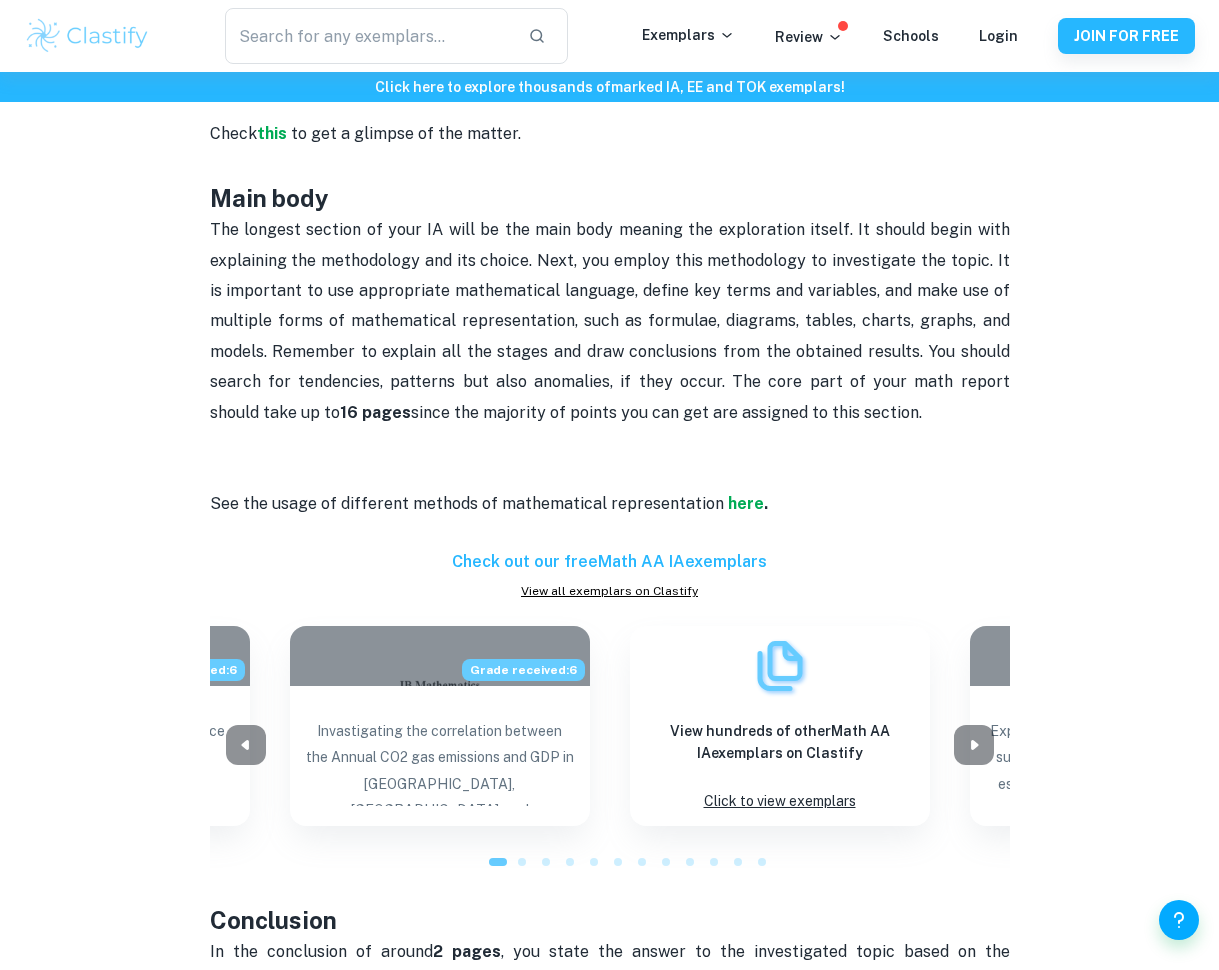 scroll, scrollTop: 1309, scrollLeft: 0, axis: vertical 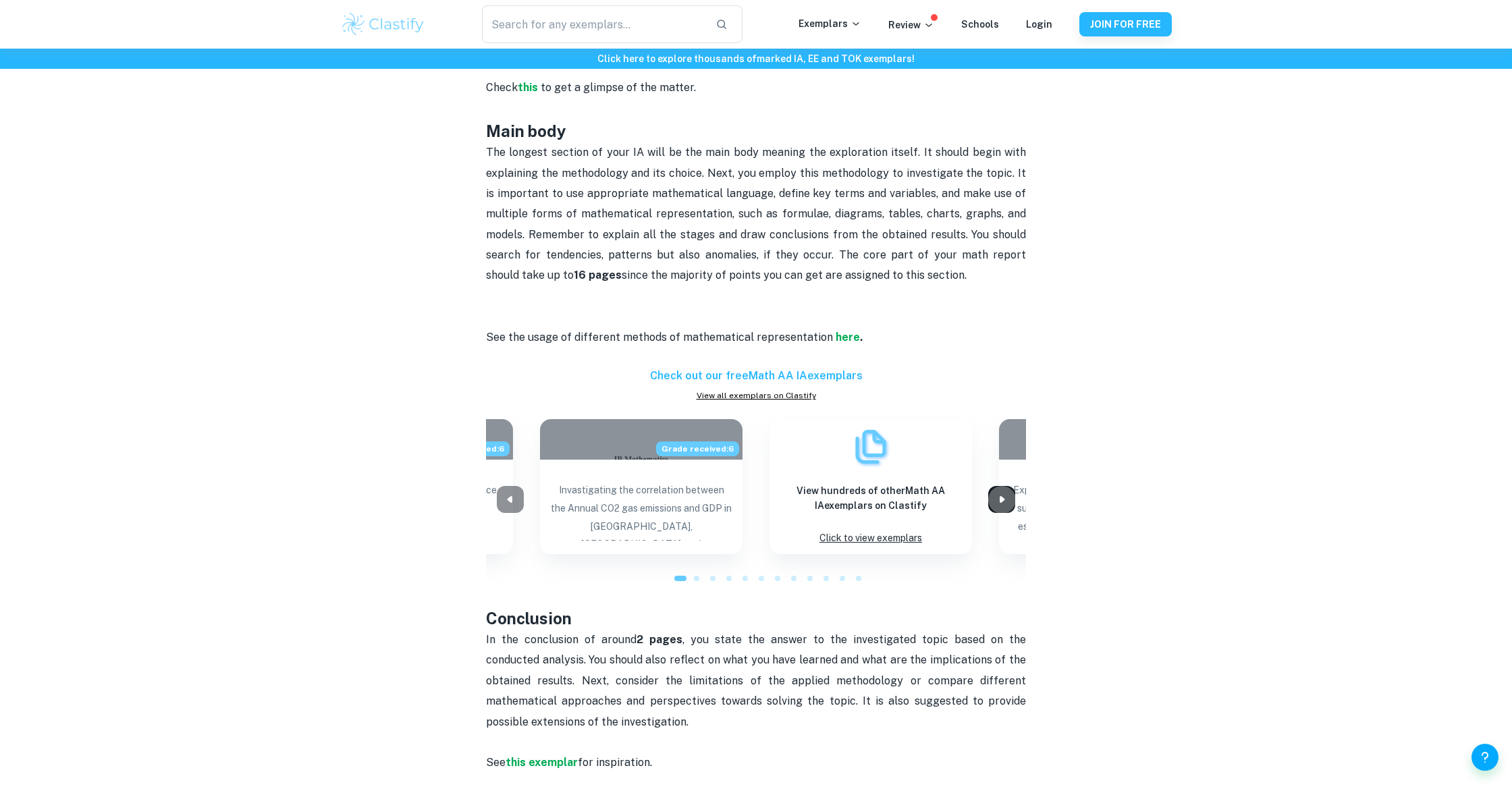 click 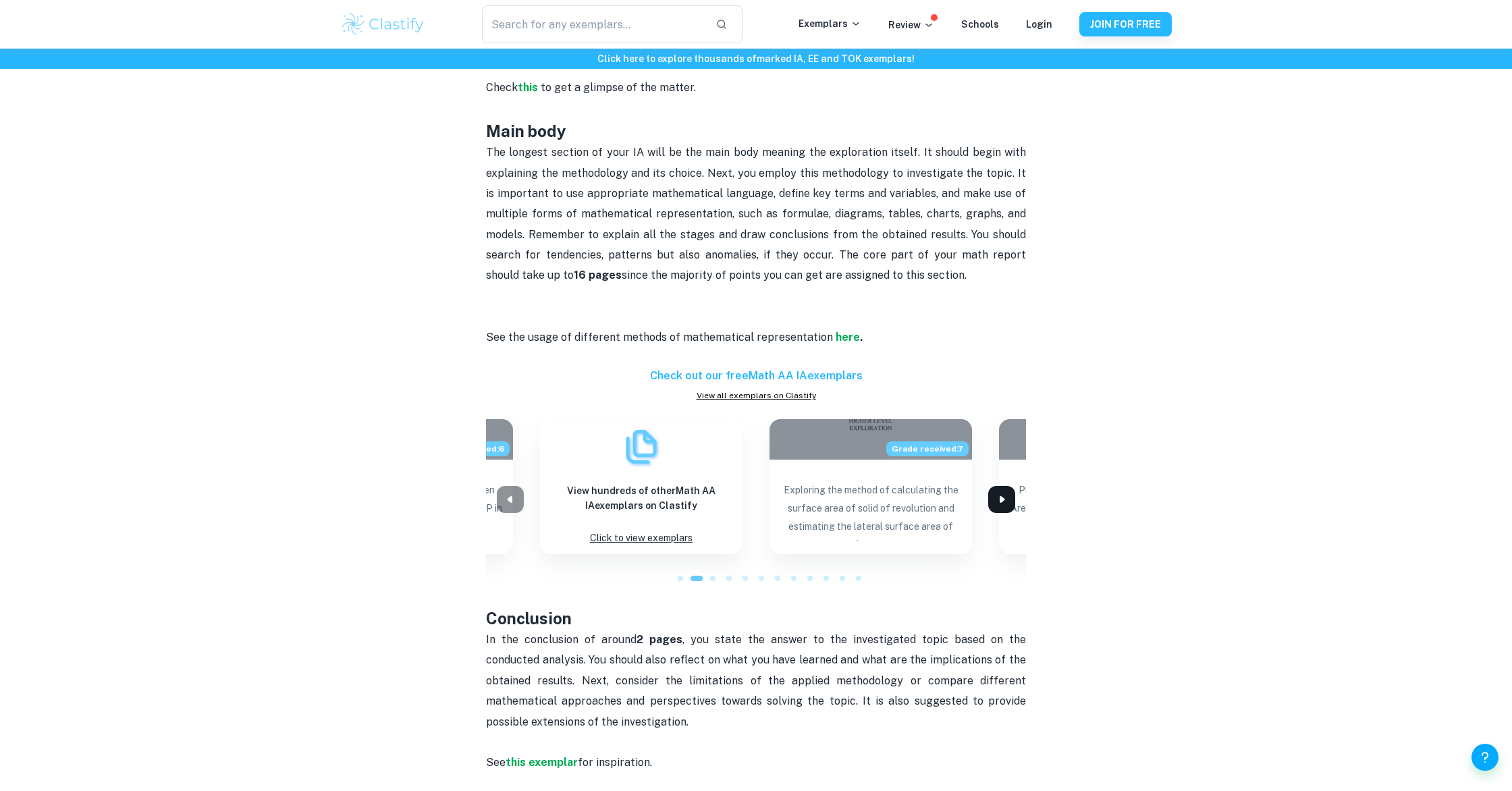 click 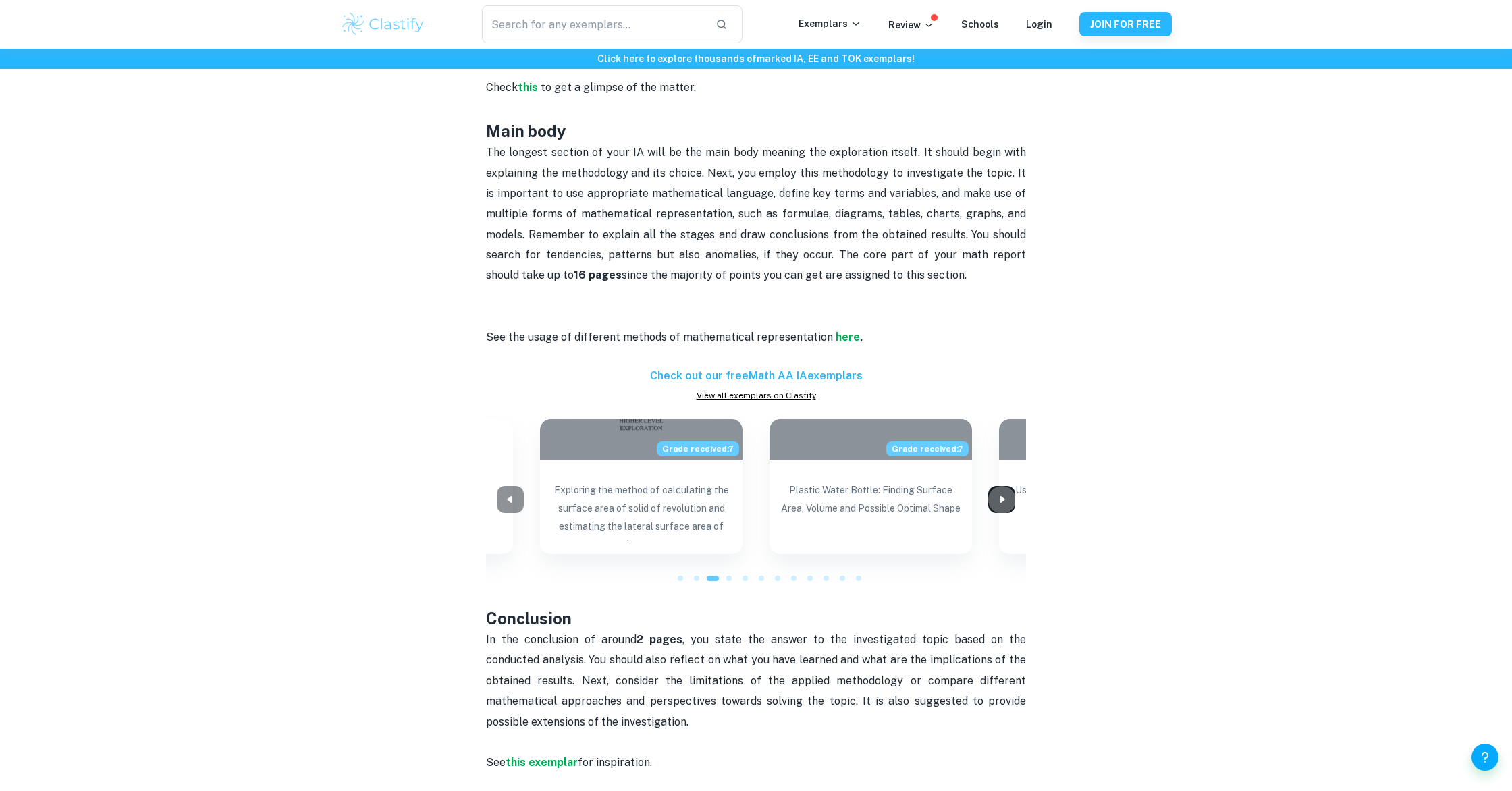 click 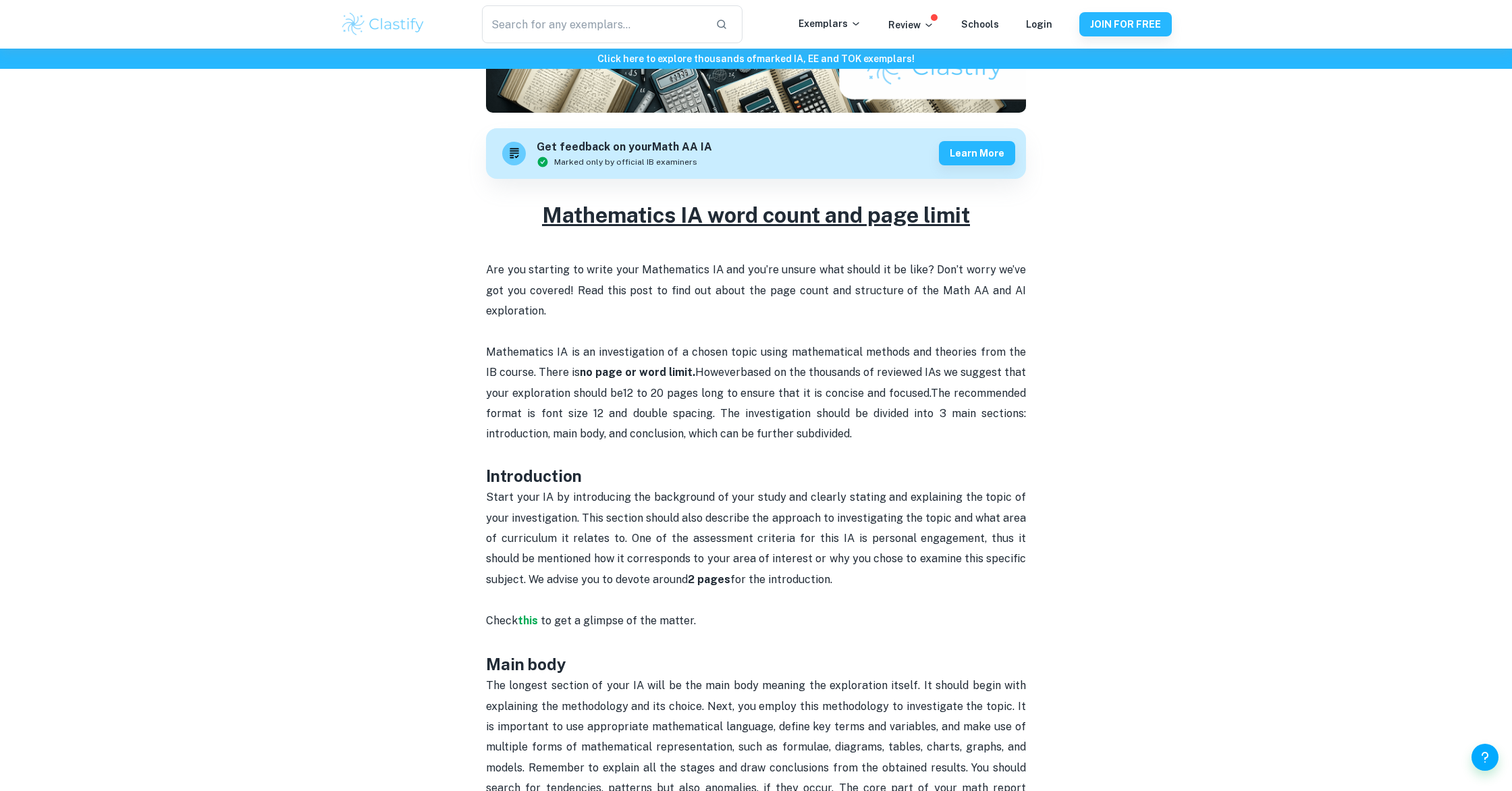 scroll, scrollTop: 0, scrollLeft: 0, axis: both 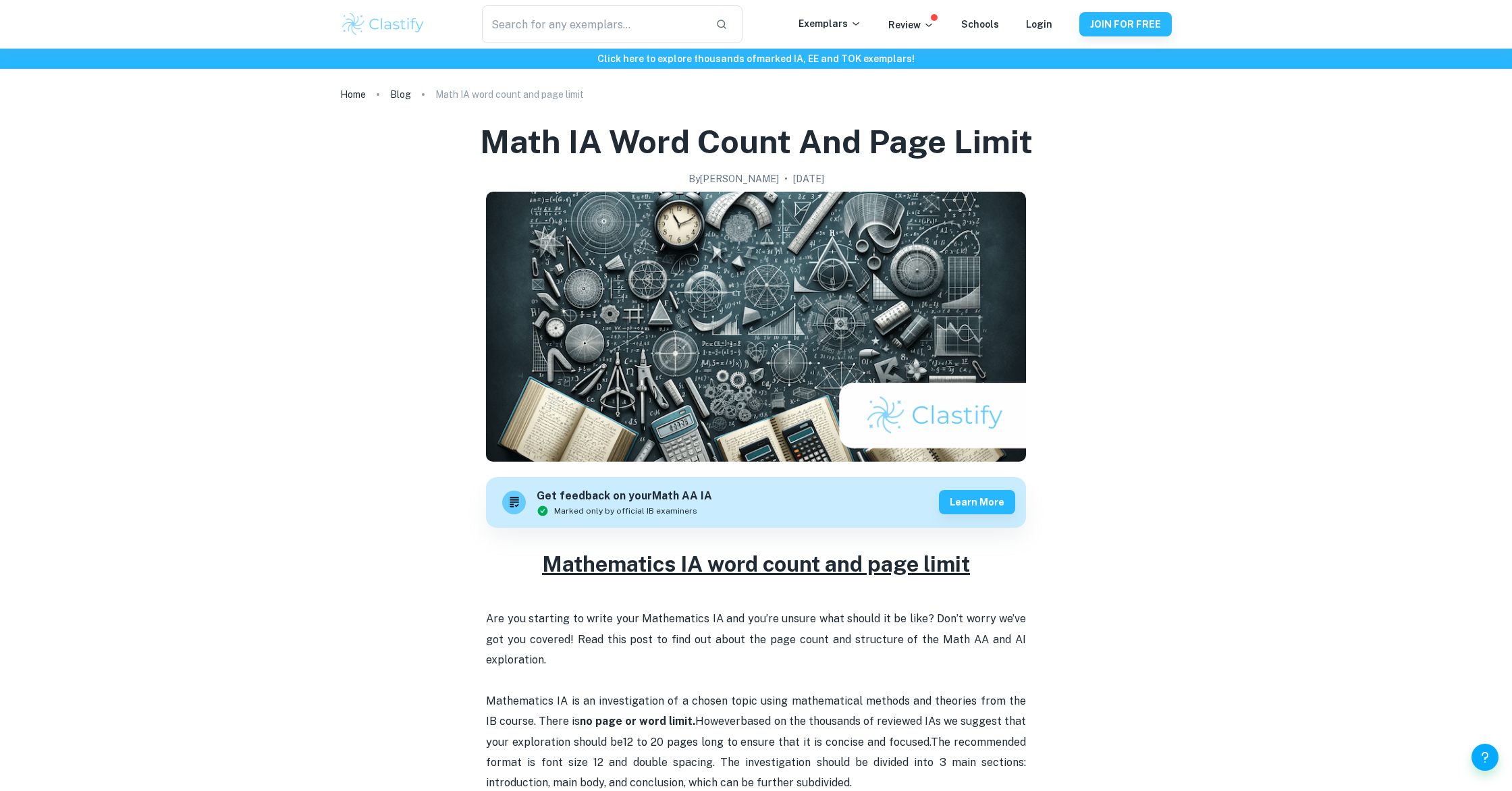 click on "Math IA word count and page limit" at bounding box center [510, 94] 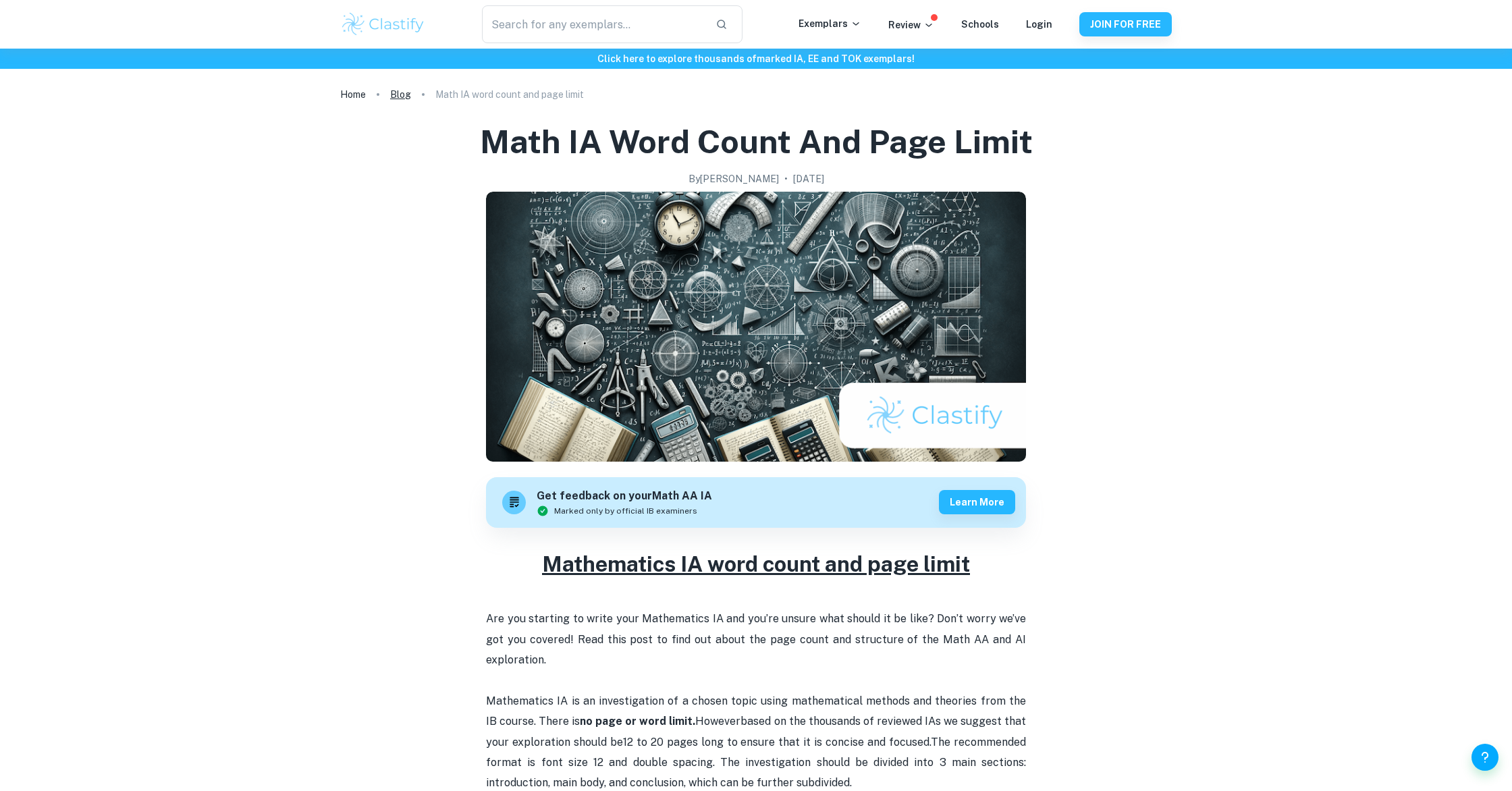 click on "Blog" at bounding box center [400, 94] 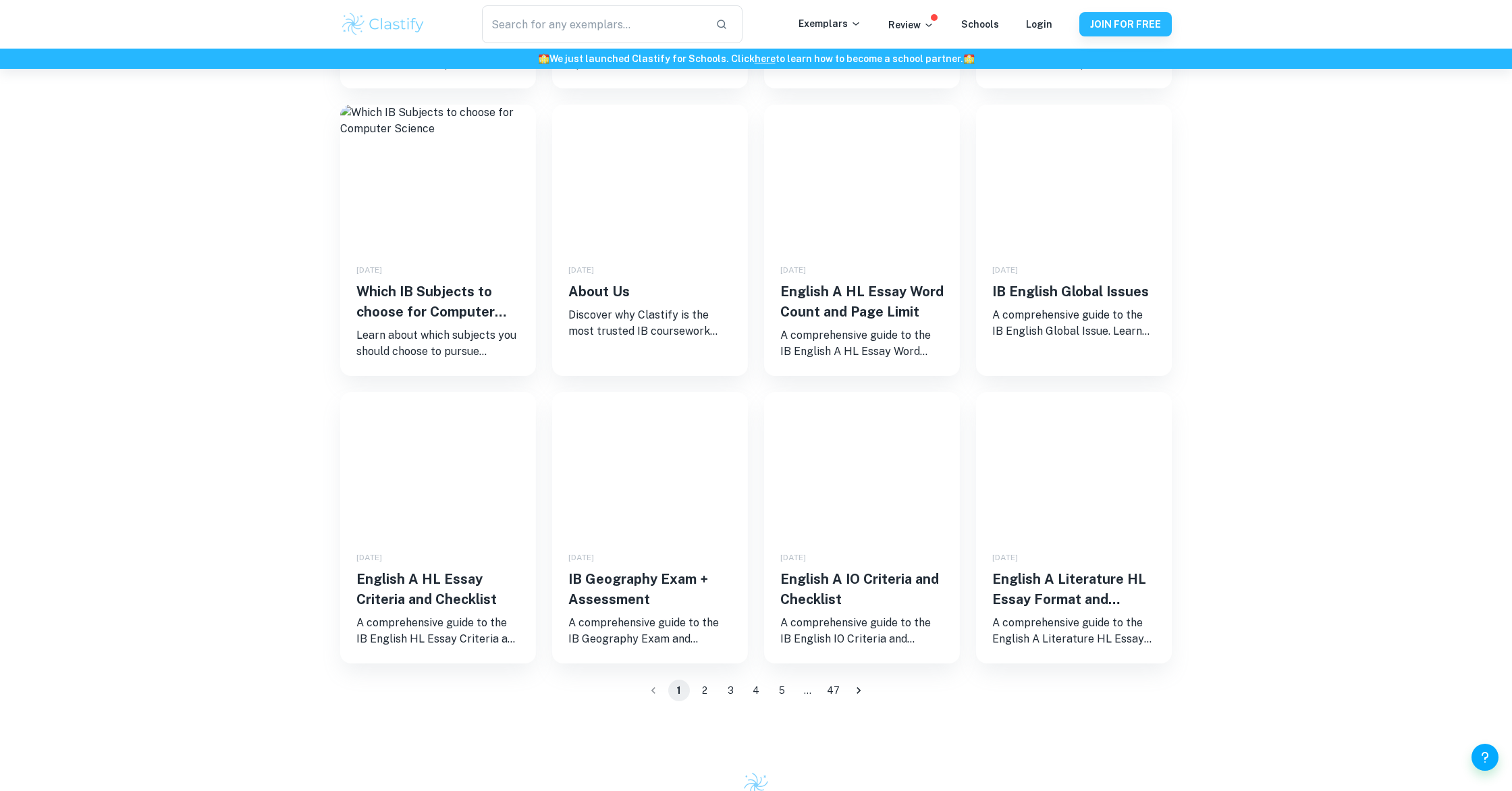 scroll, scrollTop: 0, scrollLeft: 0, axis: both 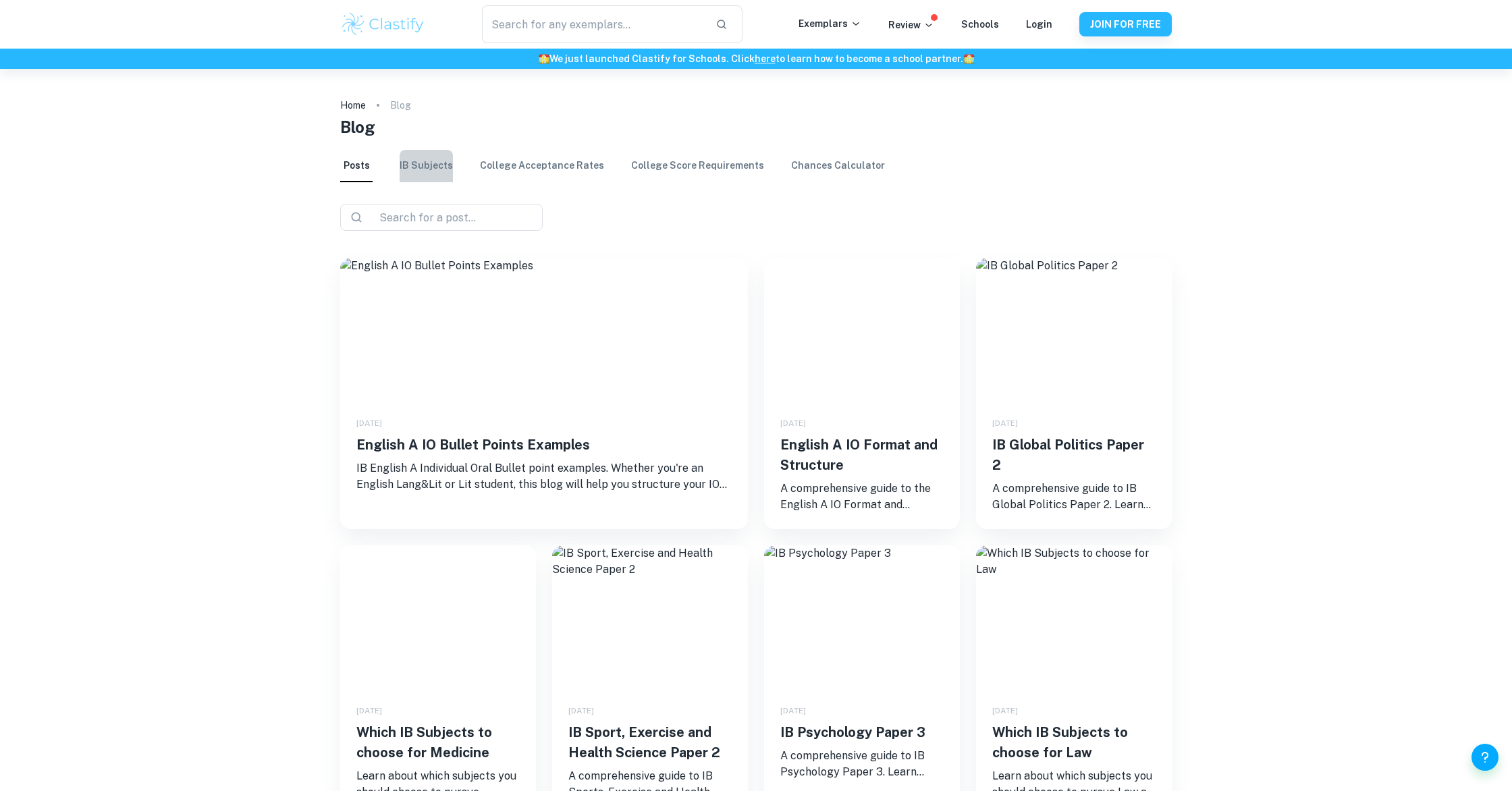 click on "IB Subjects" at bounding box center (426, 166) 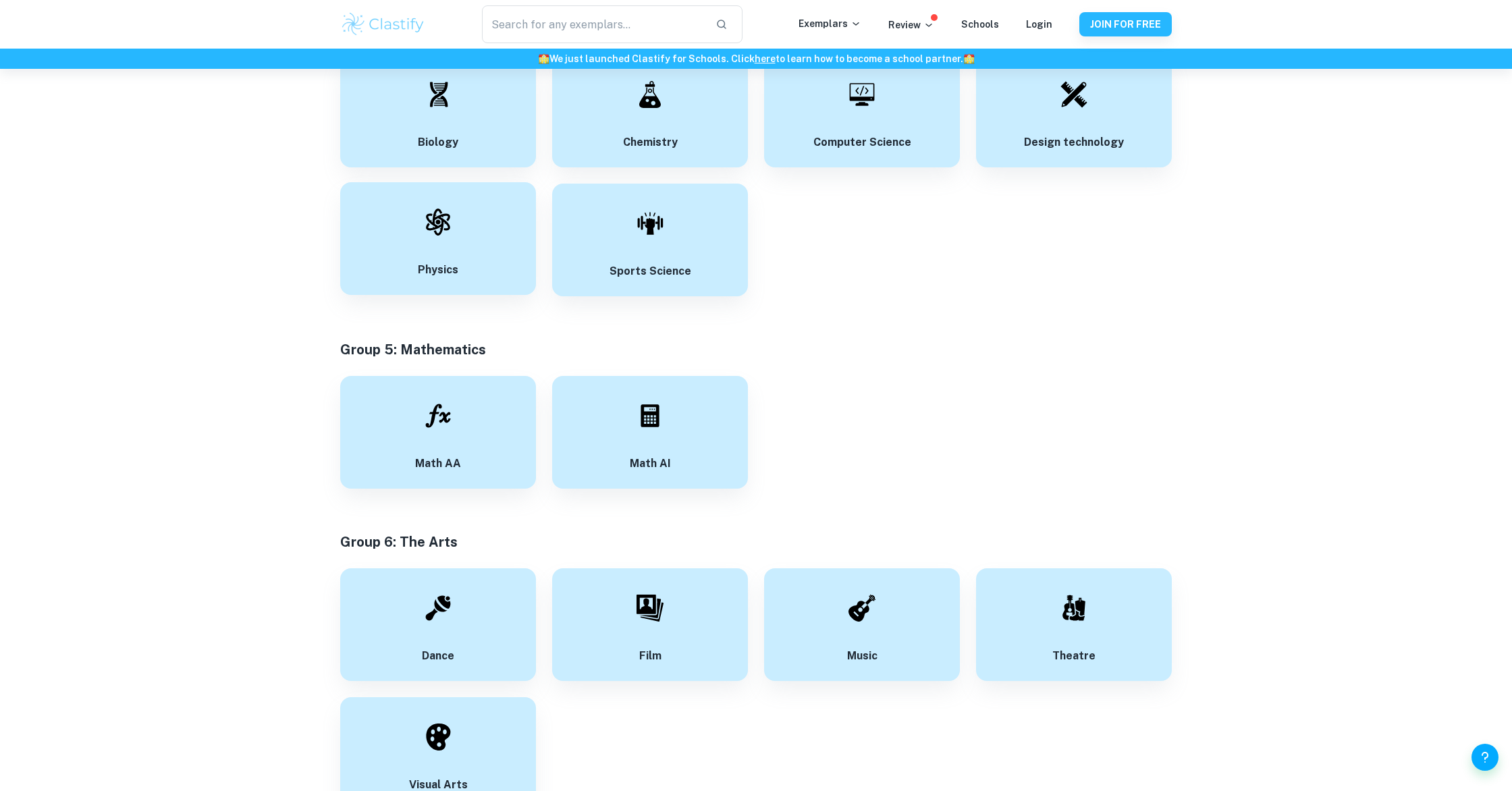 scroll, scrollTop: 2328, scrollLeft: 0, axis: vertical 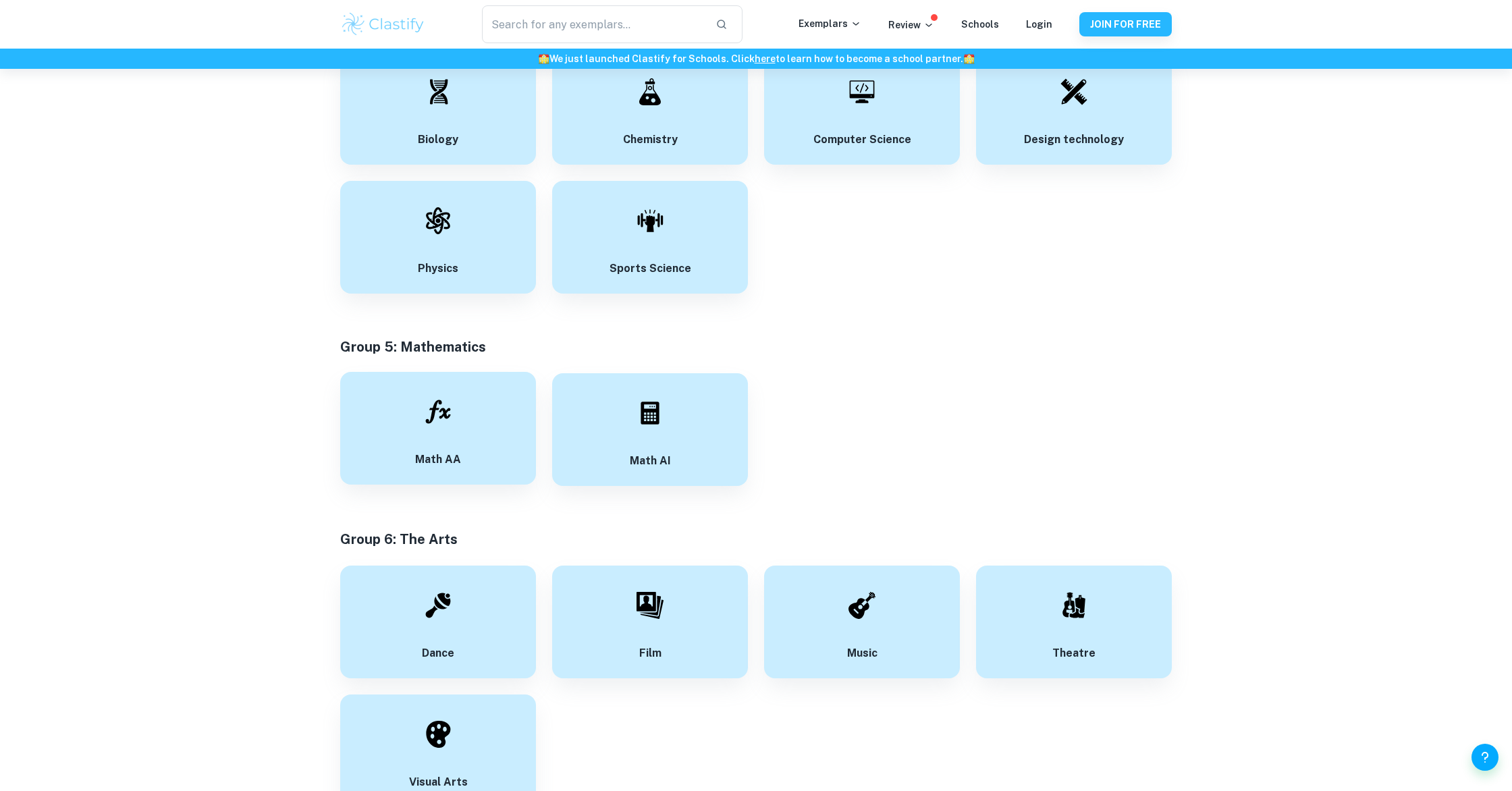 click on "Math AA" at bounding box center [438, 428] 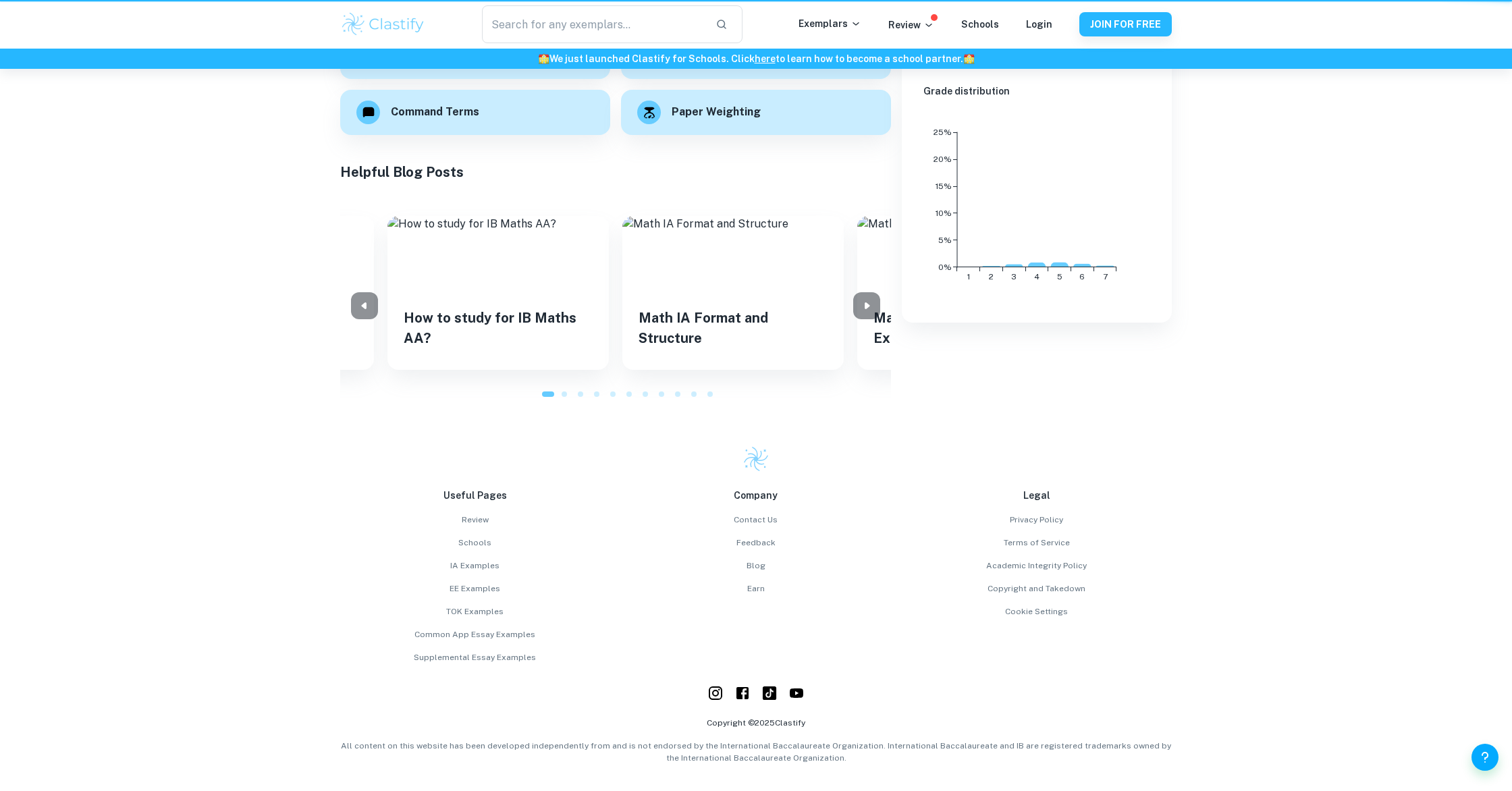 scroll, scrollTop: 0, scrollLeft: 0, axis: both 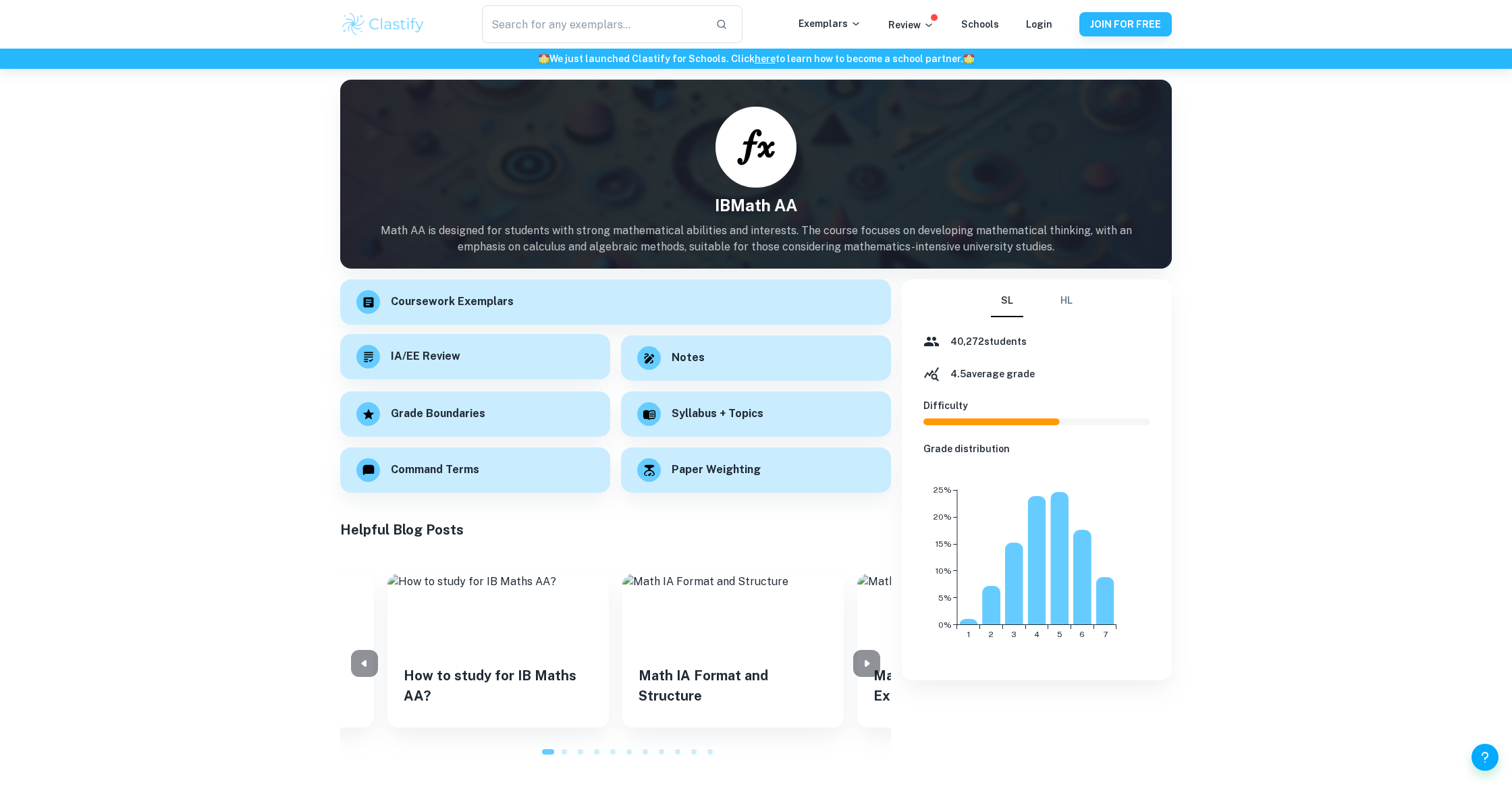 click on "IA/EE Review" at bounding box center [475, 356] 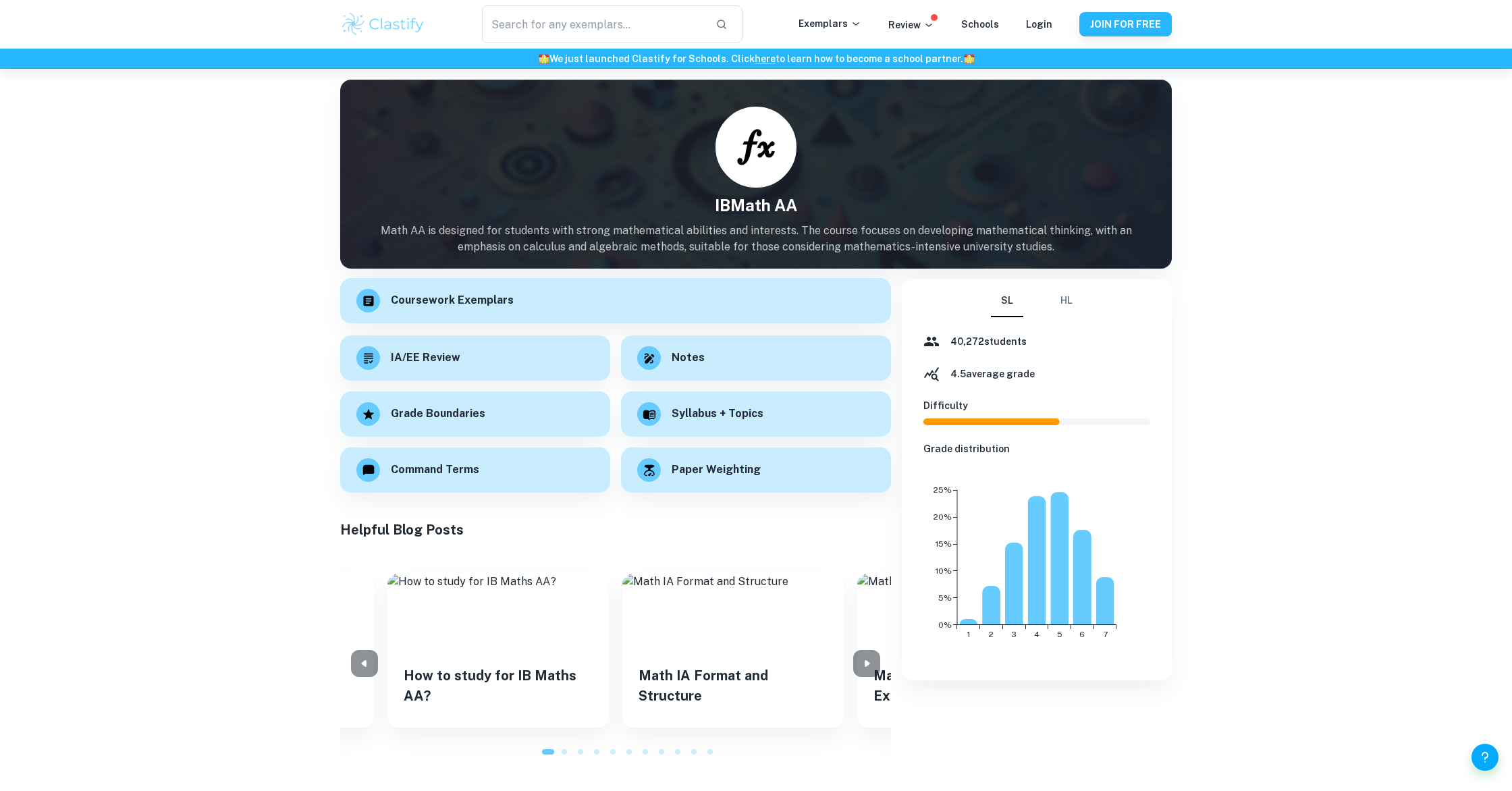 click on "Coursework Exemplars" at bounding box center [616, 300] 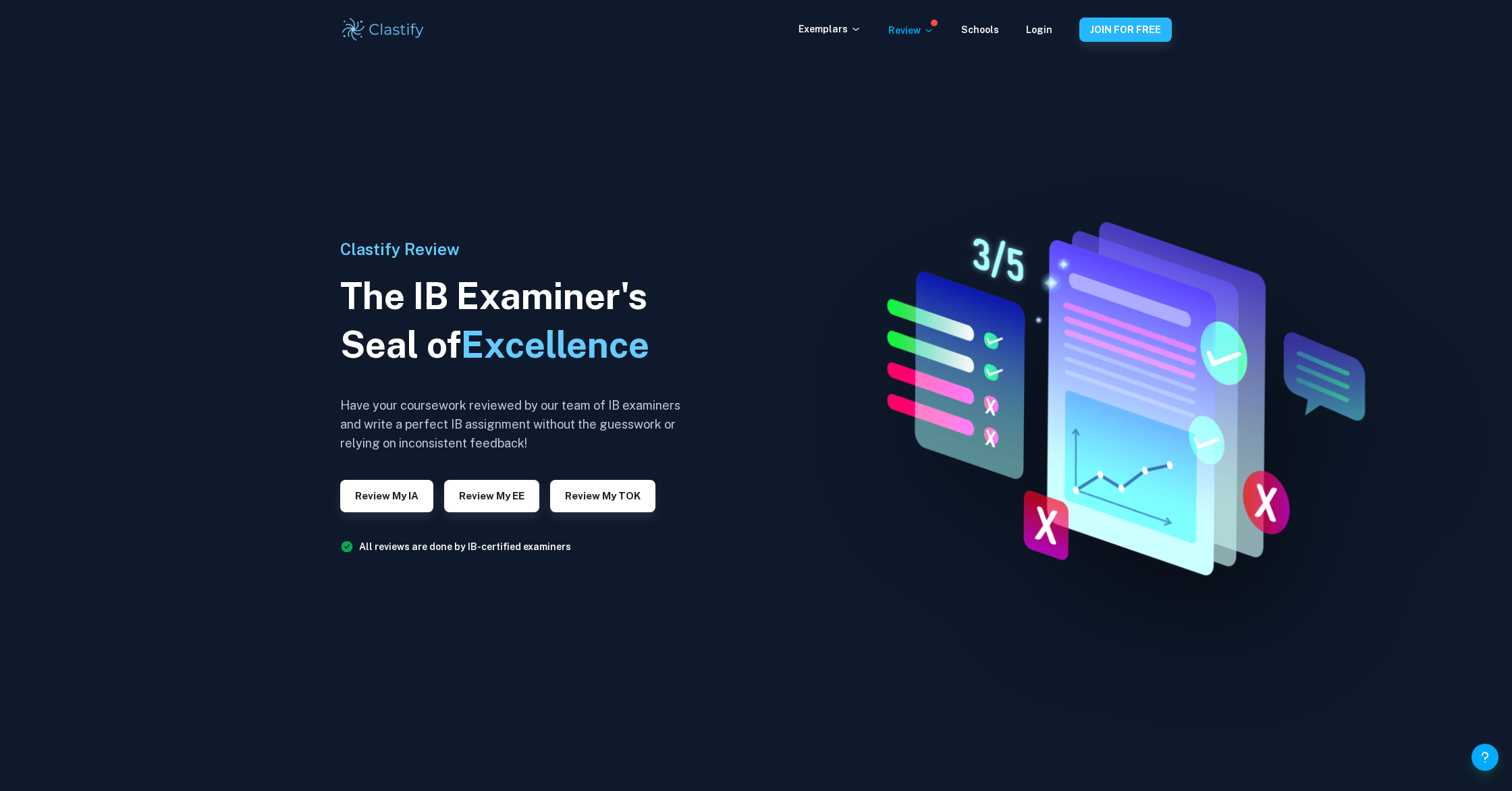 scroll, scrollTop: 0, scrollLeft: 0, axis: both 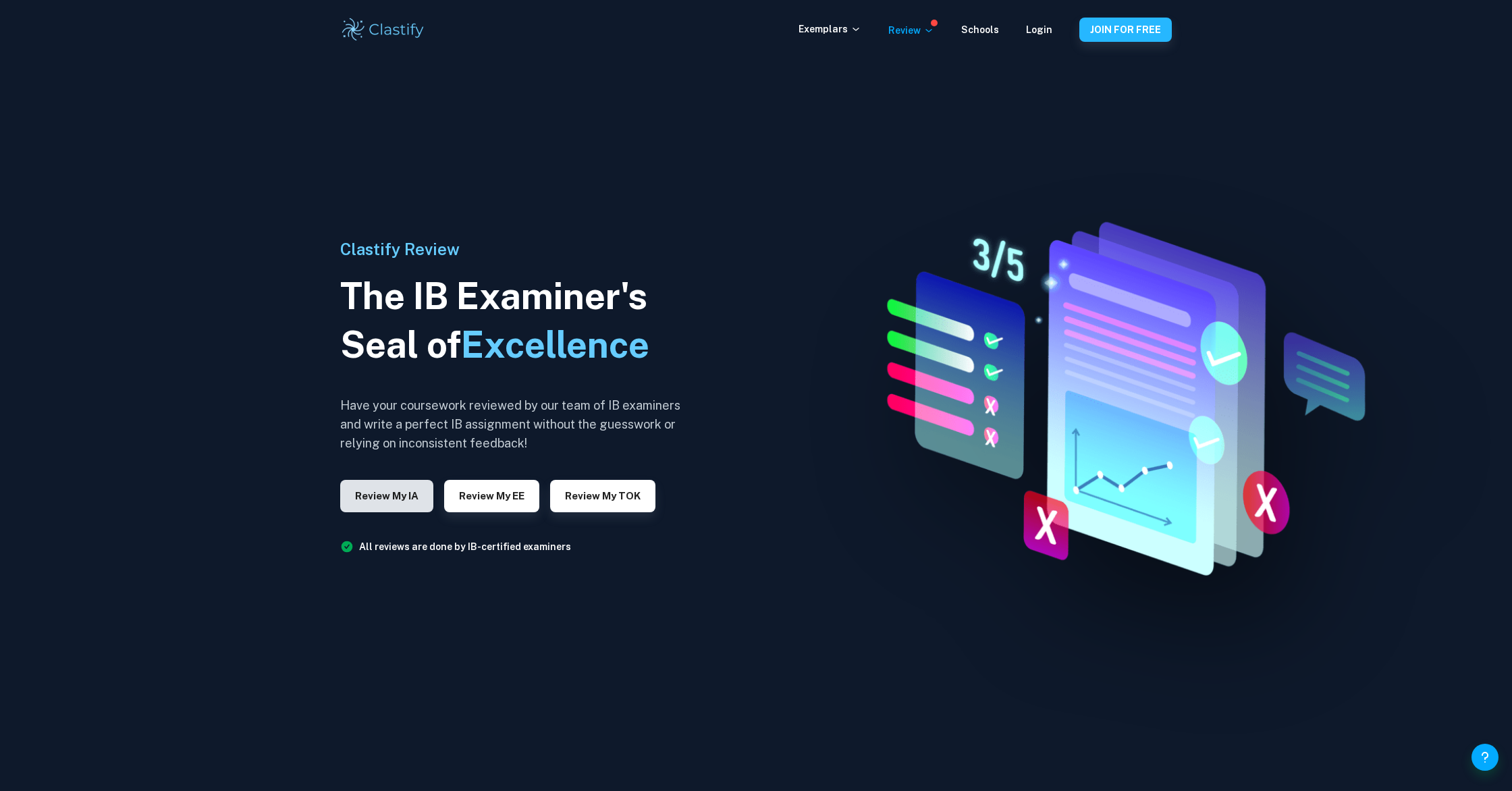 click on "Review my IA" at bounding box center (387, 496) 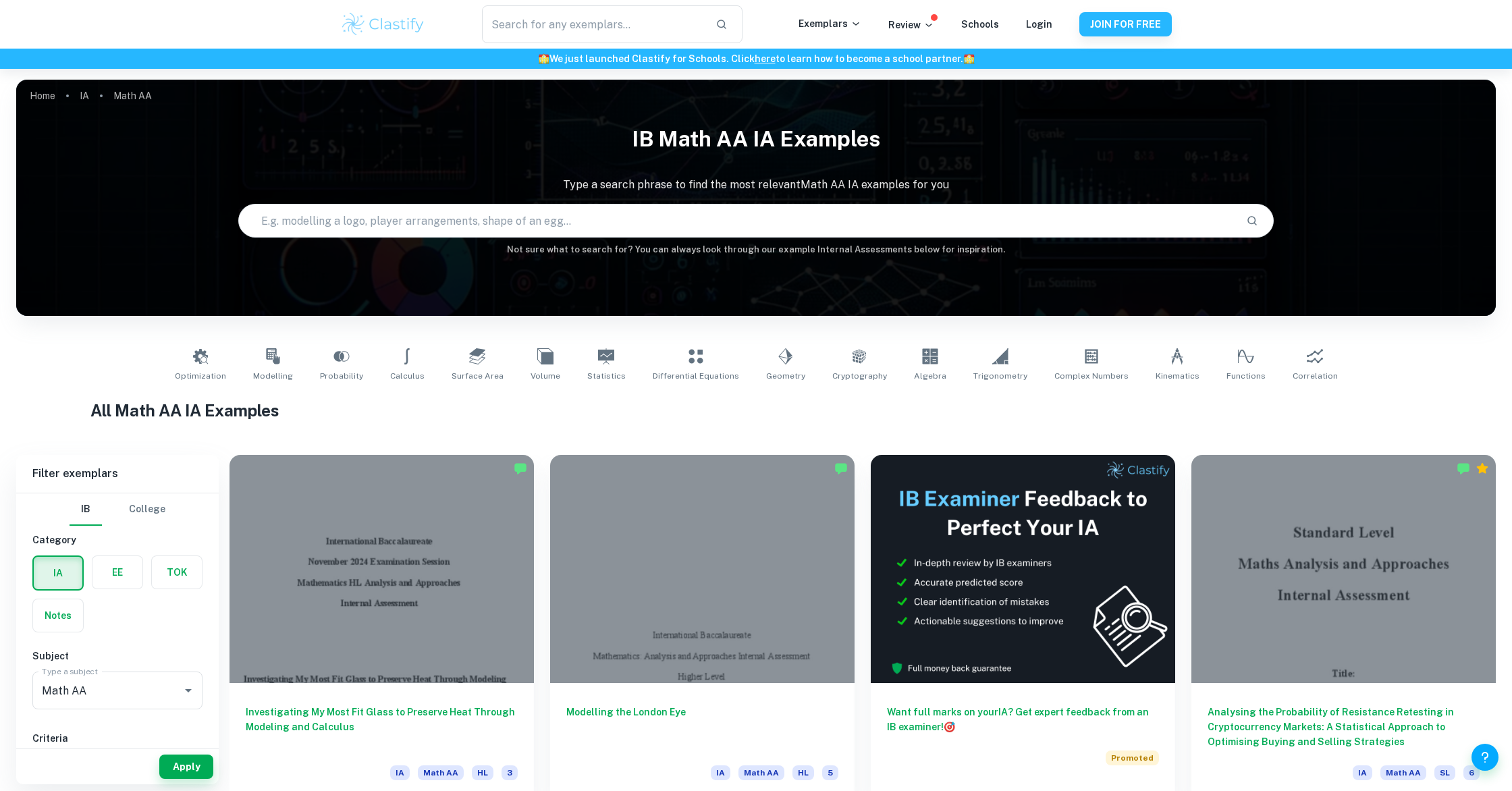 scroll, scrollTop: 0, scrollLeft: 0, axis: both 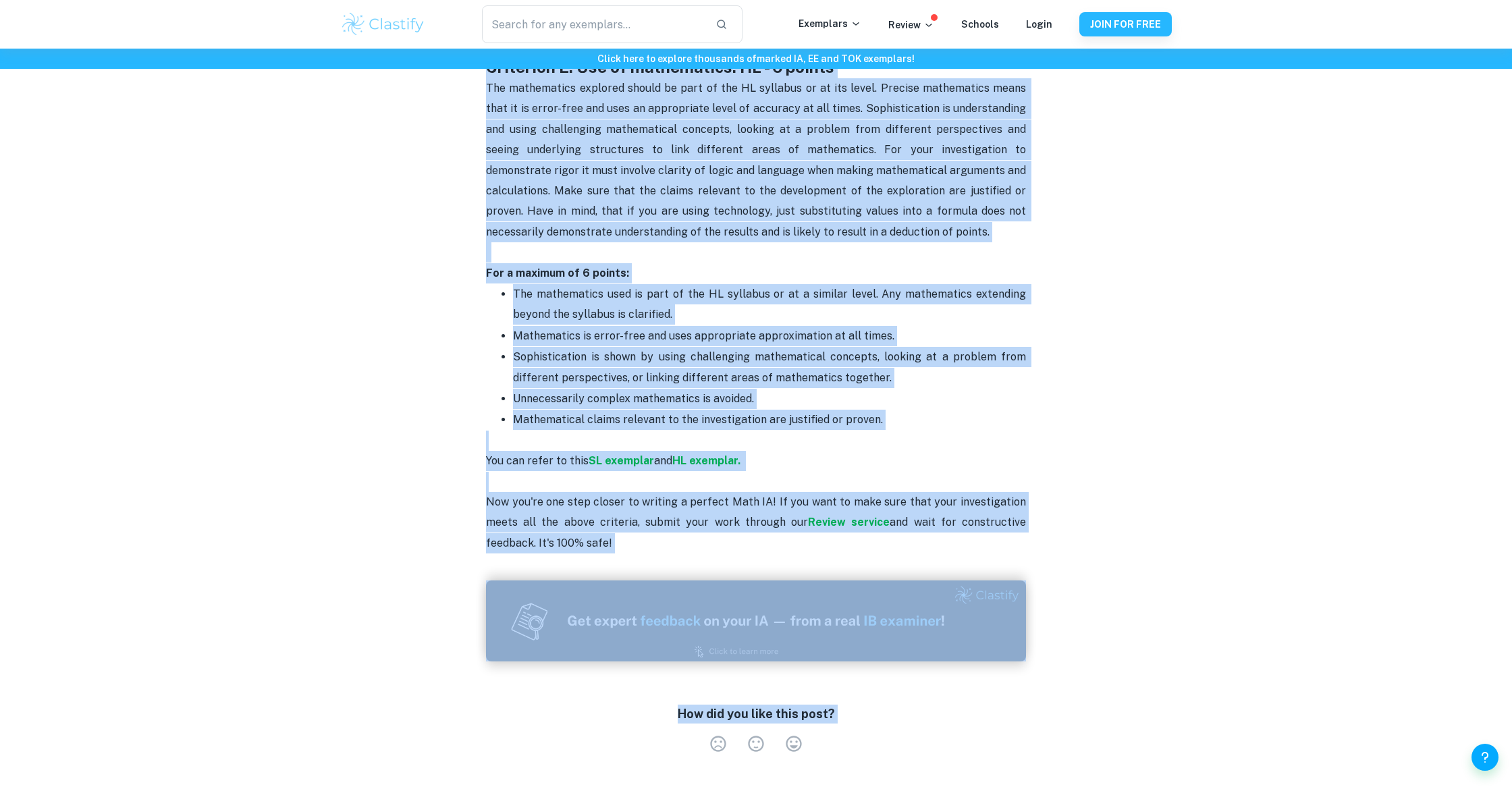 drag, startPoint x: 487, startPoint y: 319, endPoint x: 688, endPoint y: 530, distance: 291.4138 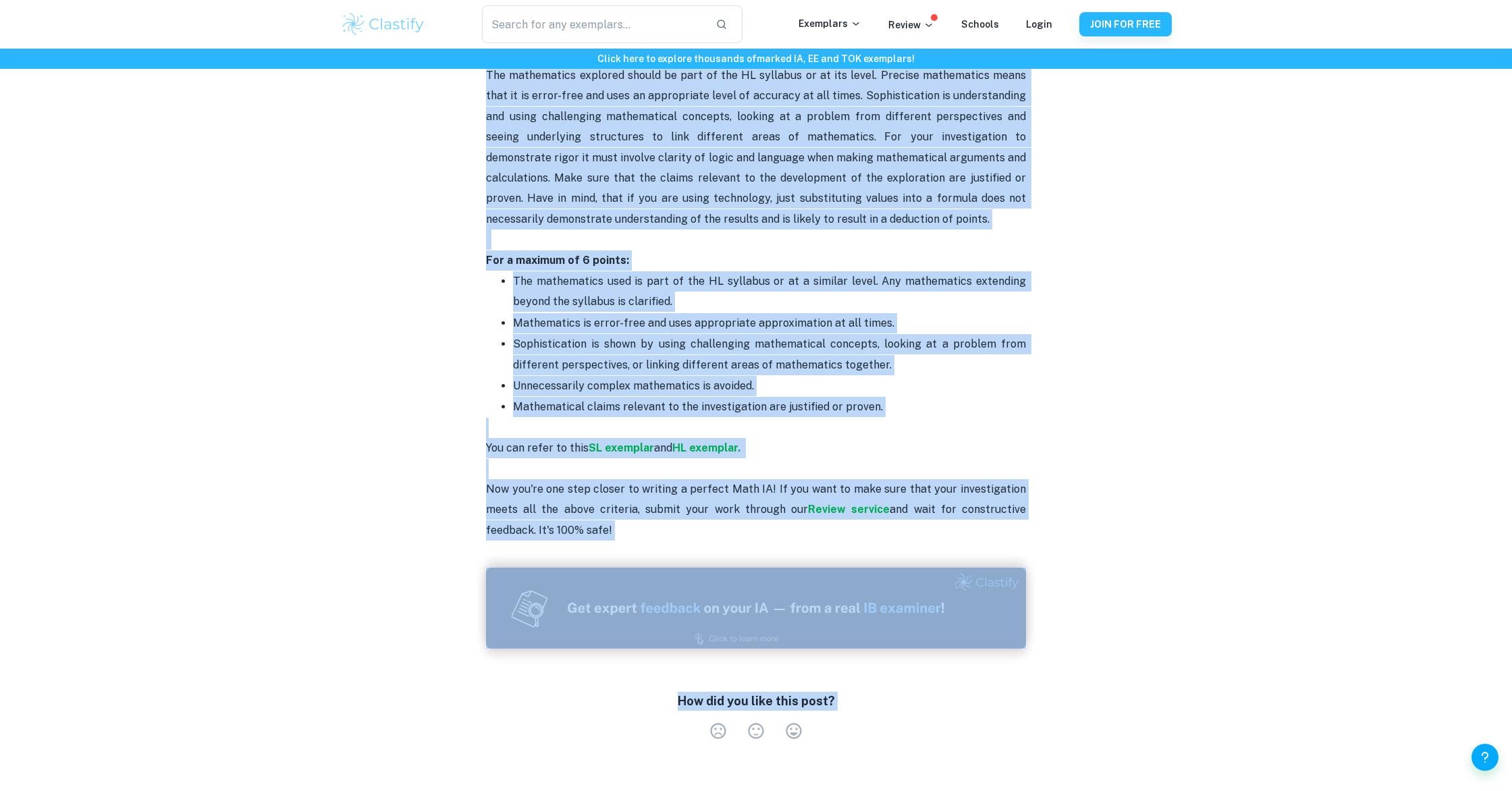 copy on "Math internal assessment is worth  20% of your grade  (both at SL and HL level). The maximum possible final mark is  20. Criterion A: Presentation - 4 points  The first criterion assesses the organization and coherence of the exploration. It has to be logically developed and easy to follow. The structure should include an introduction, body, and conclusion linked to each other. Relevant graphs, tables, and diagrams should accompany the work in the appropriate place and not be attached as appendices to the document. Also, make sure that you don't repeat or show irrelevant calculations and other elements.   For a maximum of 4 points:  The topic of the Internal assessment is stated clearly and explained in the introduction.  The work consists of: an introduction, body, and conclusion. The body of the work is further subdivided, clearly indicating phases of the exploration. The consequent parts of the work are linked logically.  The graphs, tables, and diagrams are present in appropriate places. Only large tab..." 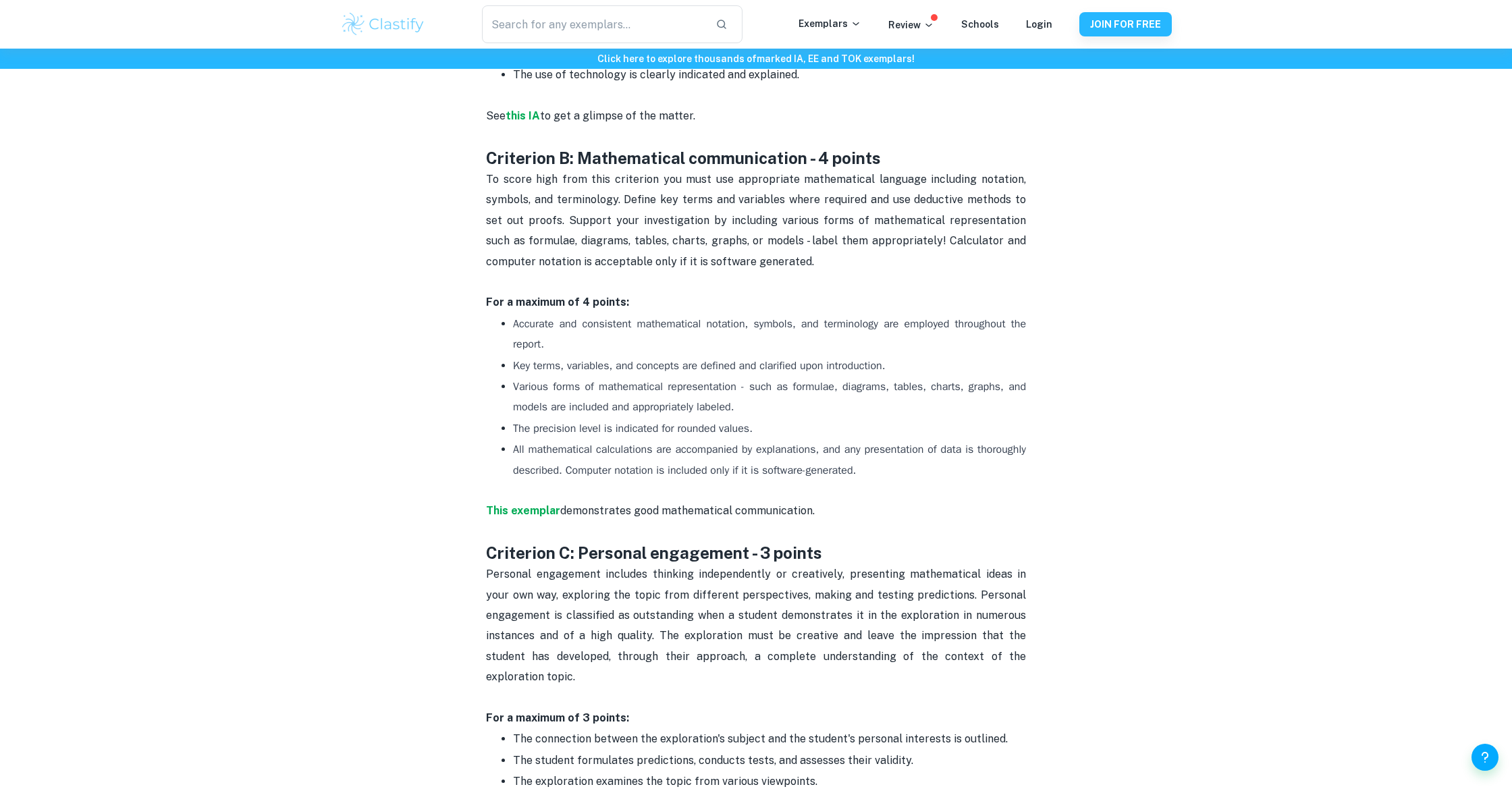 click on "Click here to explore thousands of  marked IA, EE and TOK exemplars ! Home Blog Math AA IA Criteria and Checklist Math AA IA Criteria and Checklist By  Julia • February 6, 2024 Get feedback on your  Math AA IA Marked only by official IB examiners Learn more Math AA IA Criteria and Checklist   Is your Math IA deadline coming up? We are here to help you confirm if your investigation meets the assessment criteria. Keep reading for our suggestions which are based on thousands of revised essays.  Math internal assessment is worth  20% of your grade  (both at SL and HL level). The maximum possible final mark is  20. Criterion A: Presentation - 4 points    For a maximum of 4 points:  The topic of the Internal assessment is stated clearly and explained in the introduction.  The work consists of: an introduction, body, and conclusion. The body of the work is further subdivided, clearly indicating phases of the exploration. The consequent parts of the work are linked logically.    See  this IA" at bounding box center [756, 954] 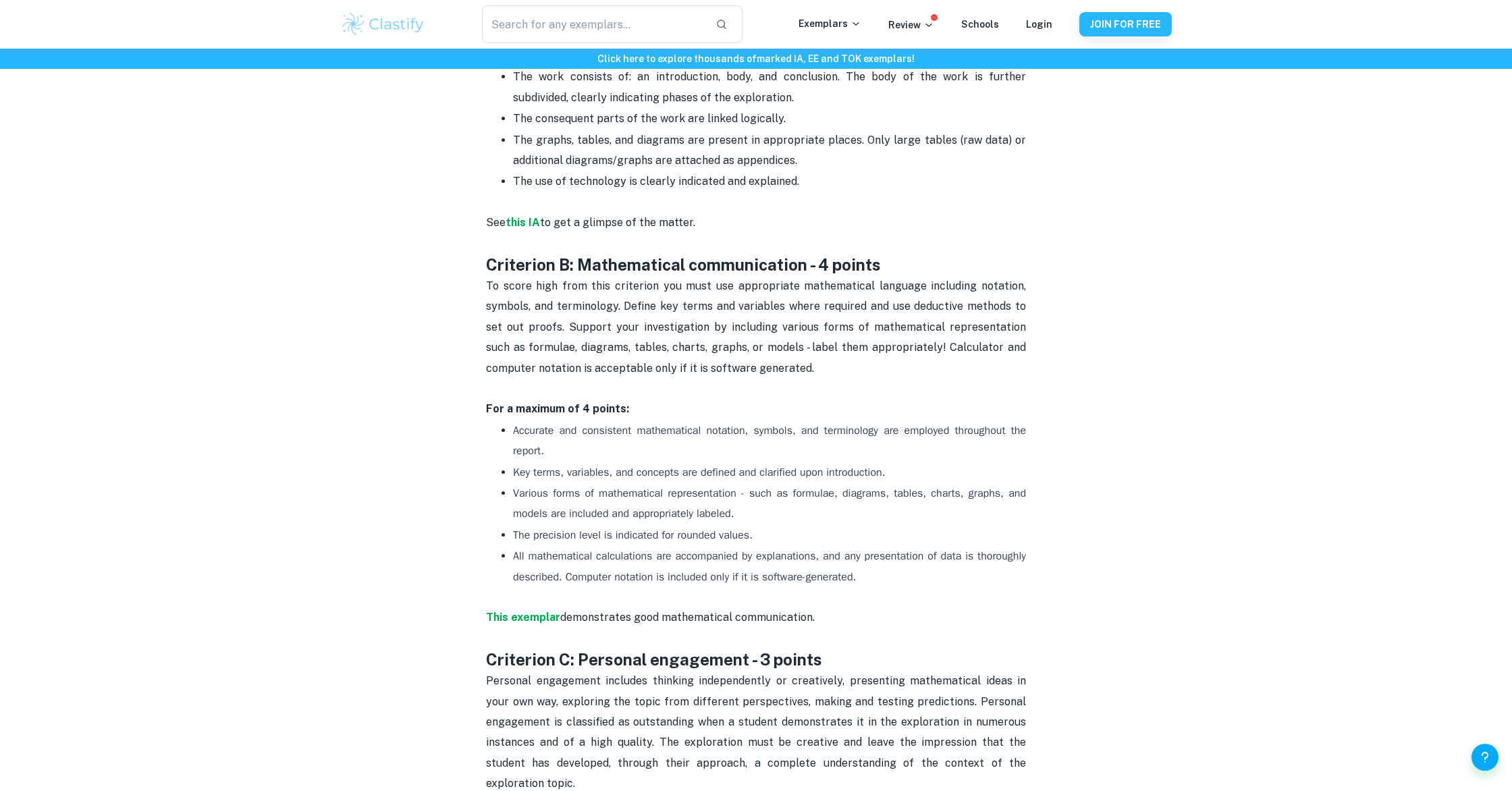 scroll, scrollTop: 860, scrollLeft: 0, axis: vertical 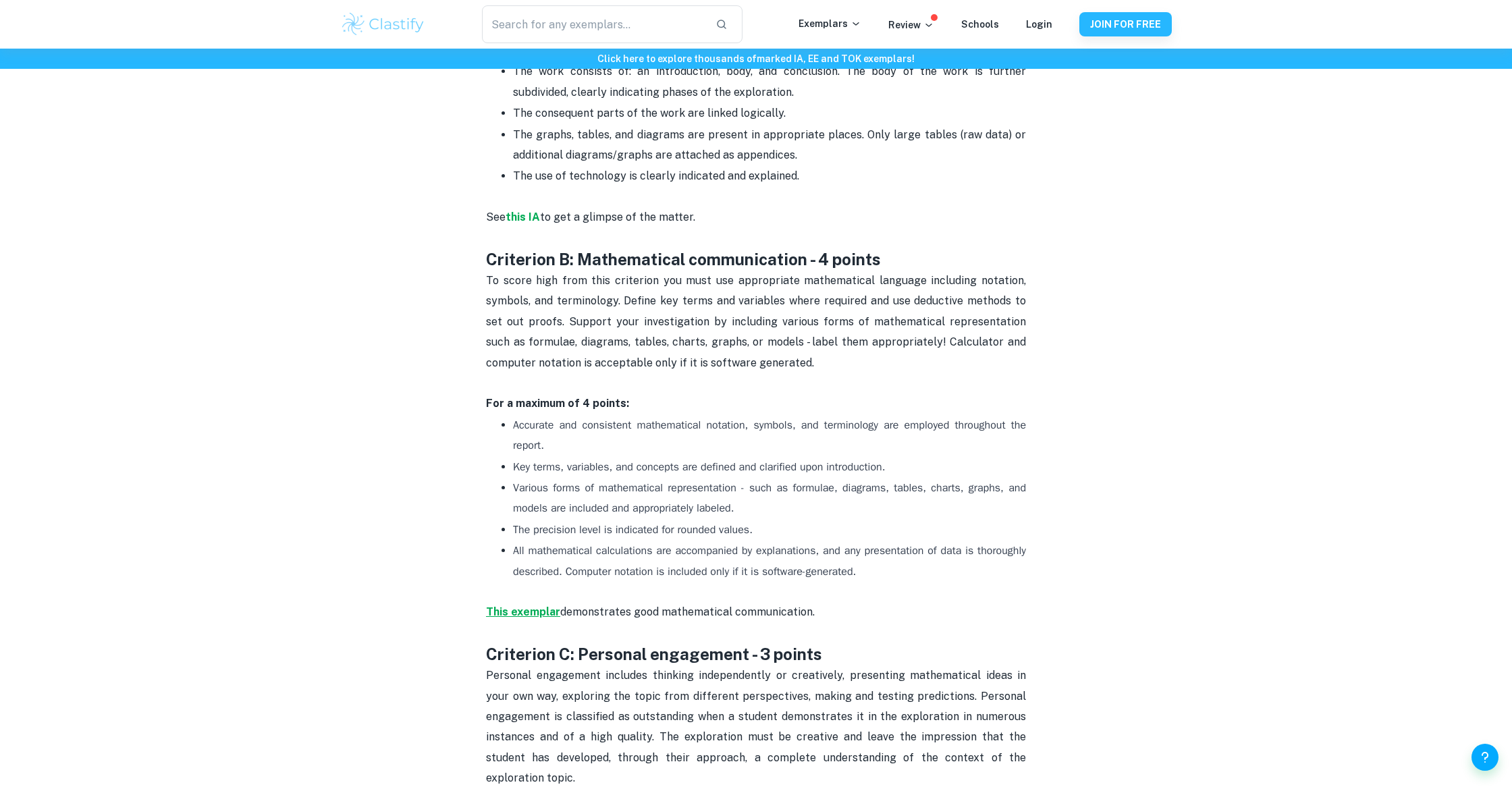 click on "This exemplar" at bounding box center (523, 611) 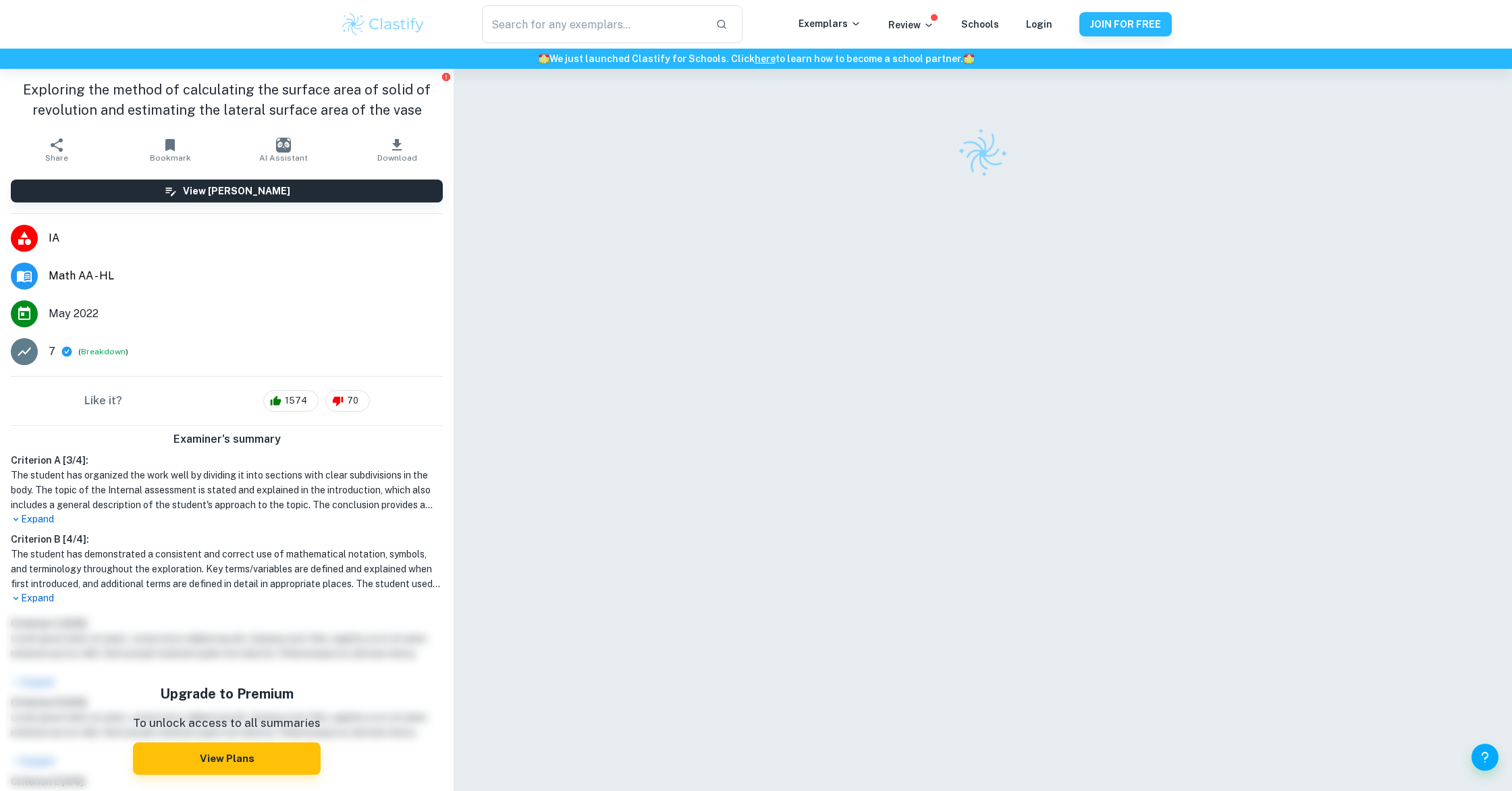scroll, scrollTop: 0, scrollLeft: 0, axis: both 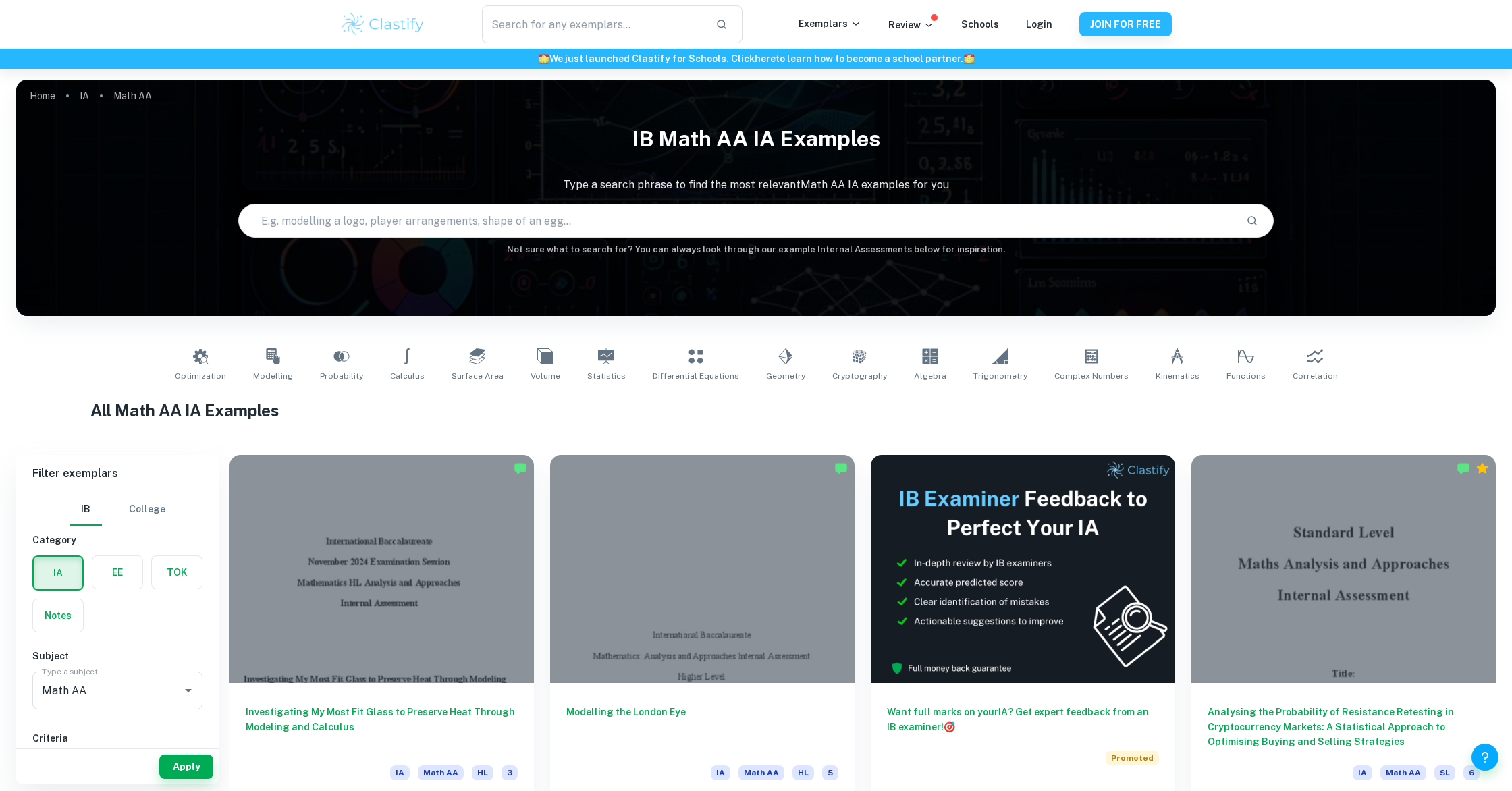 click at bounding box center (737, 221) 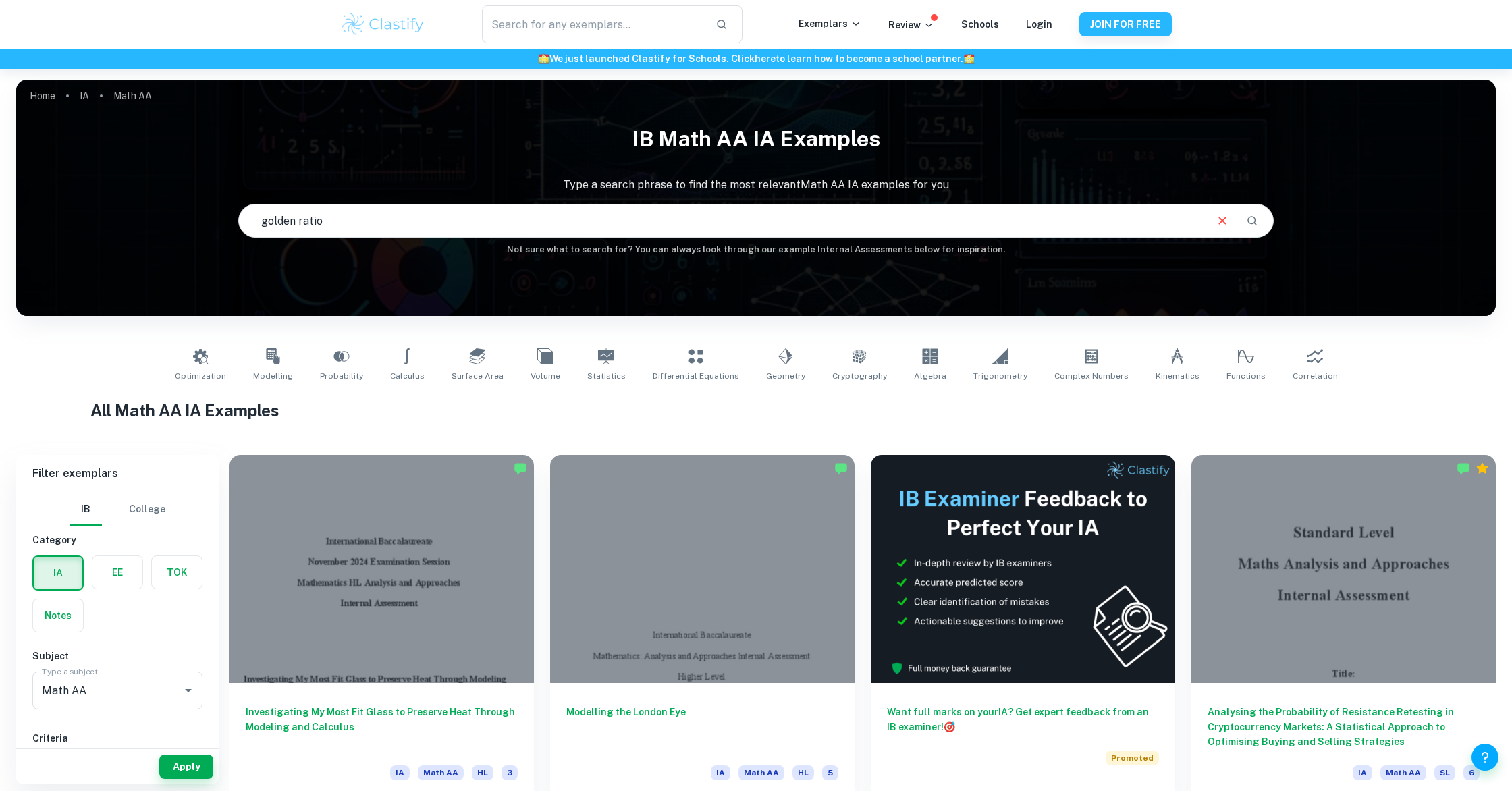 type on "golden ratio" 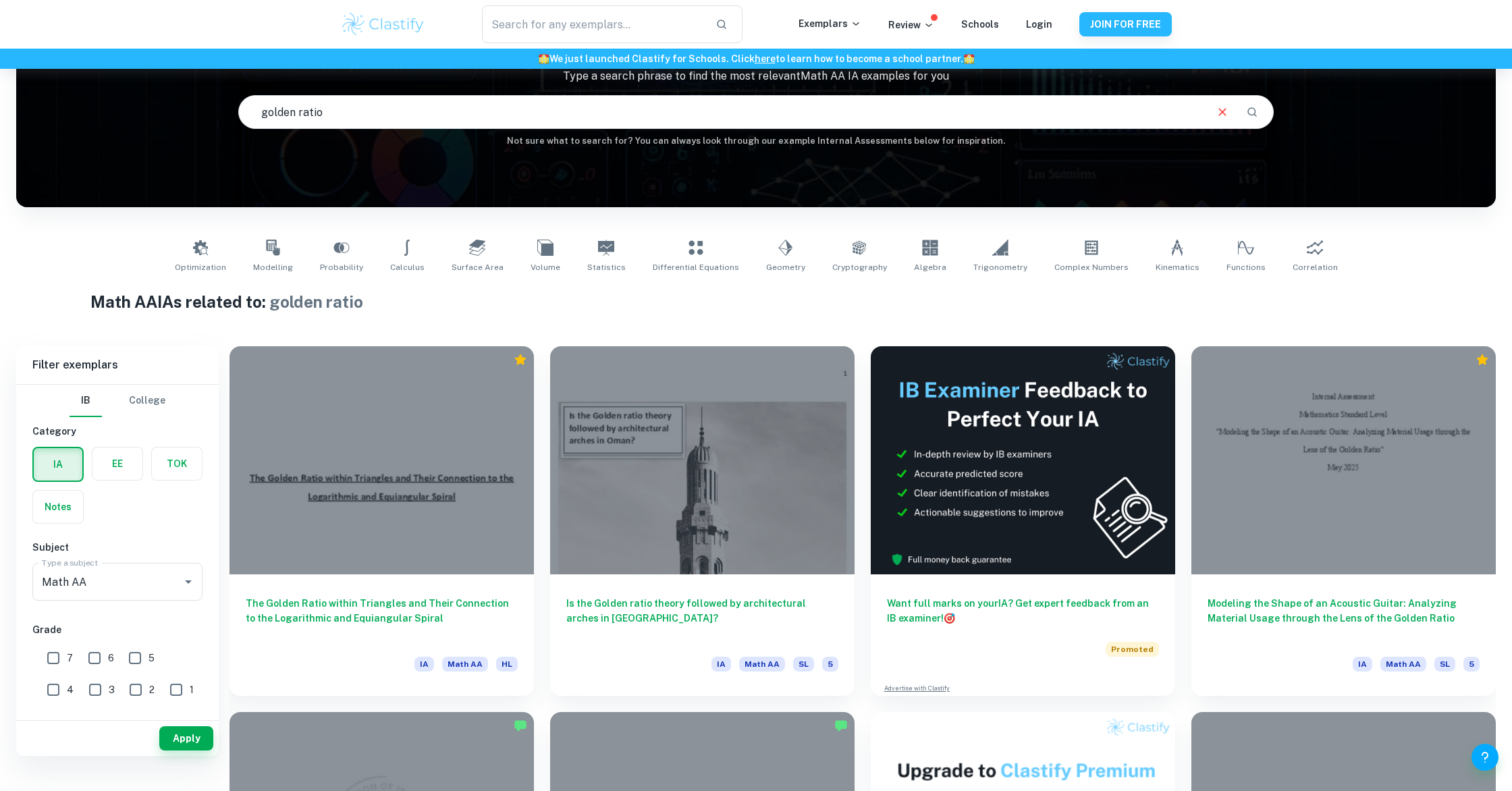 scroll, scrollTop: 109, scrollLeft: 0, axis: vertical 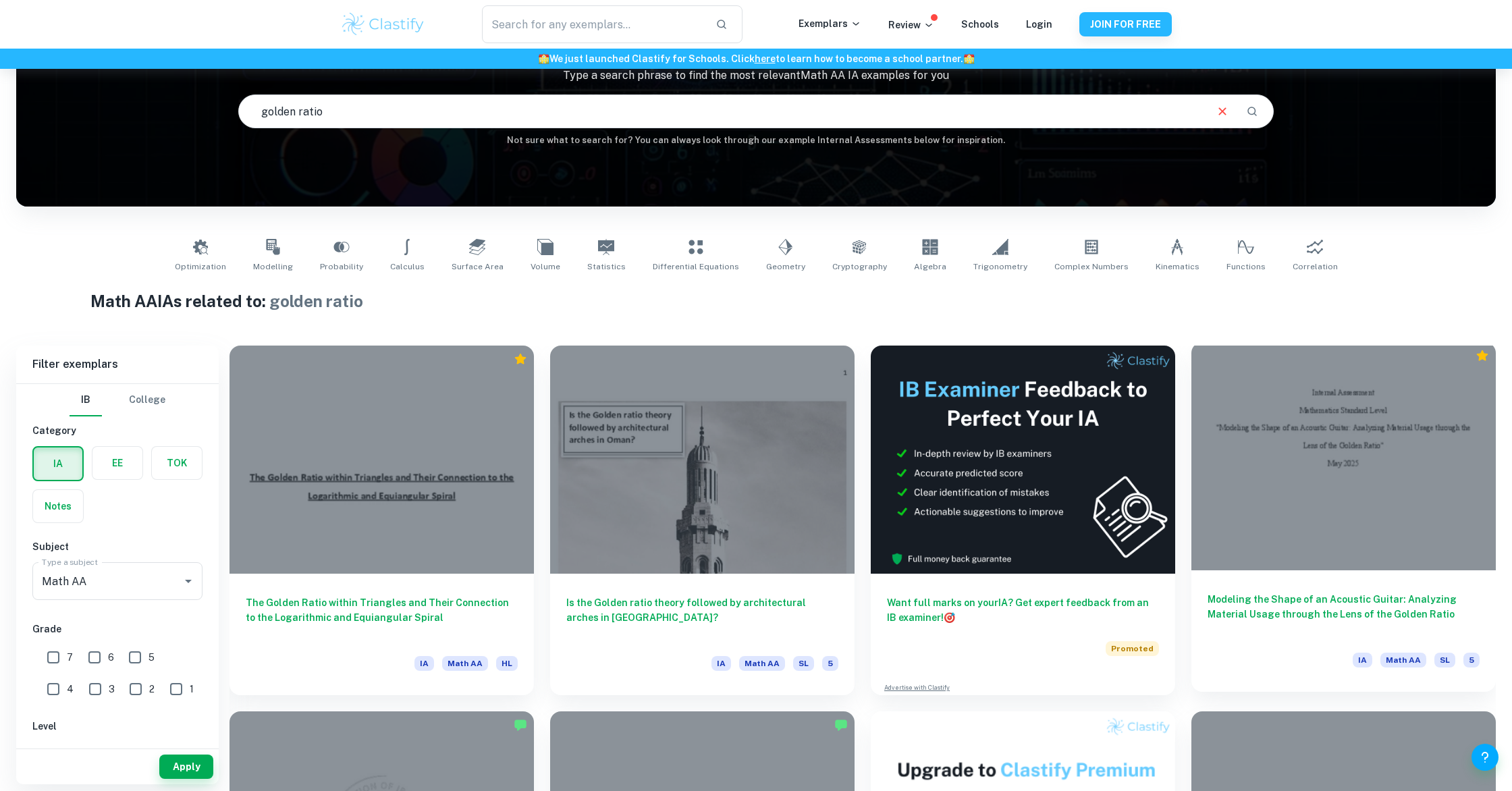 click at bounding box center (1343, 456) 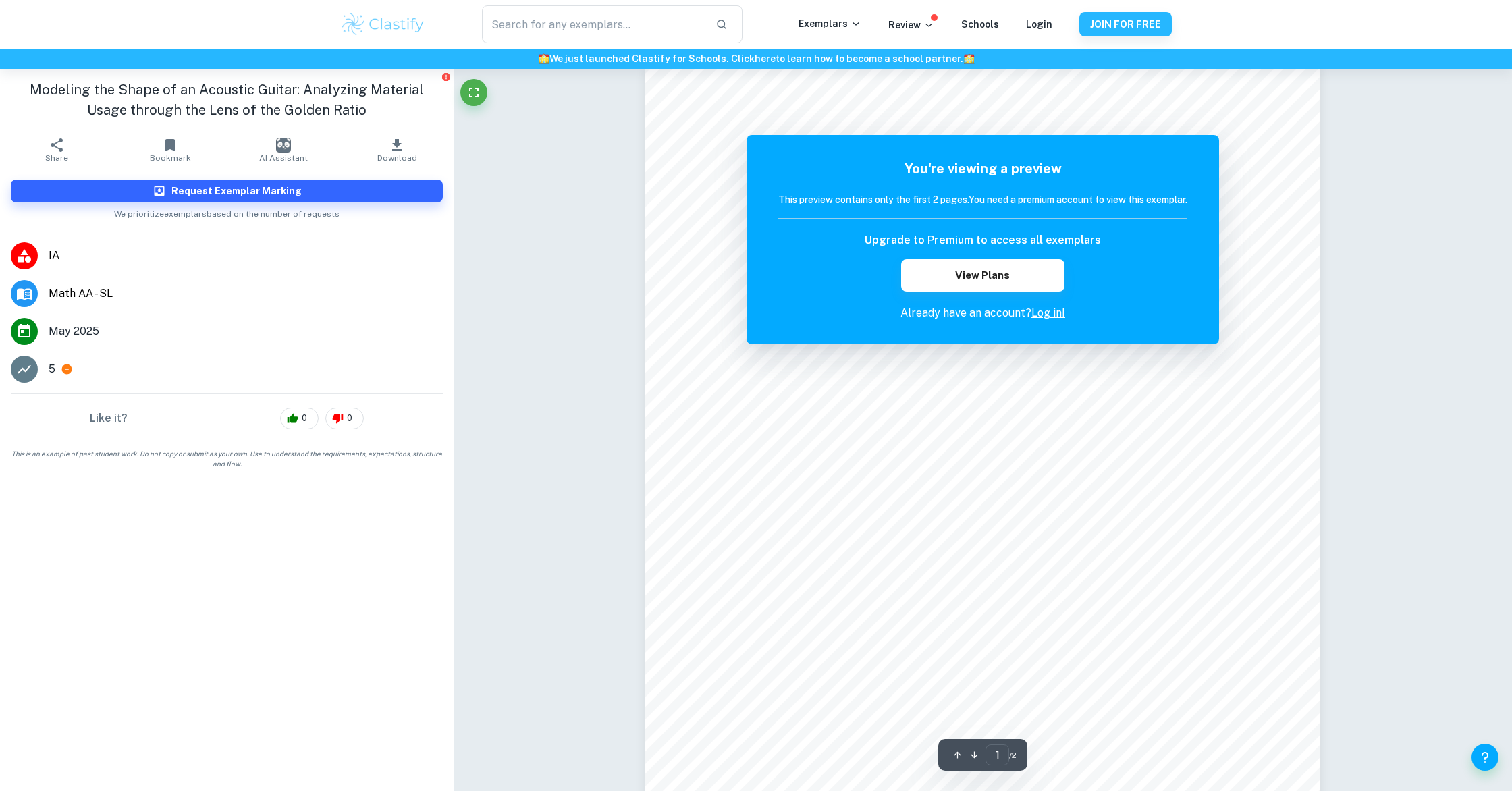 scroll, scrollTop: 24, scrollLeft: 0, axis: vertical 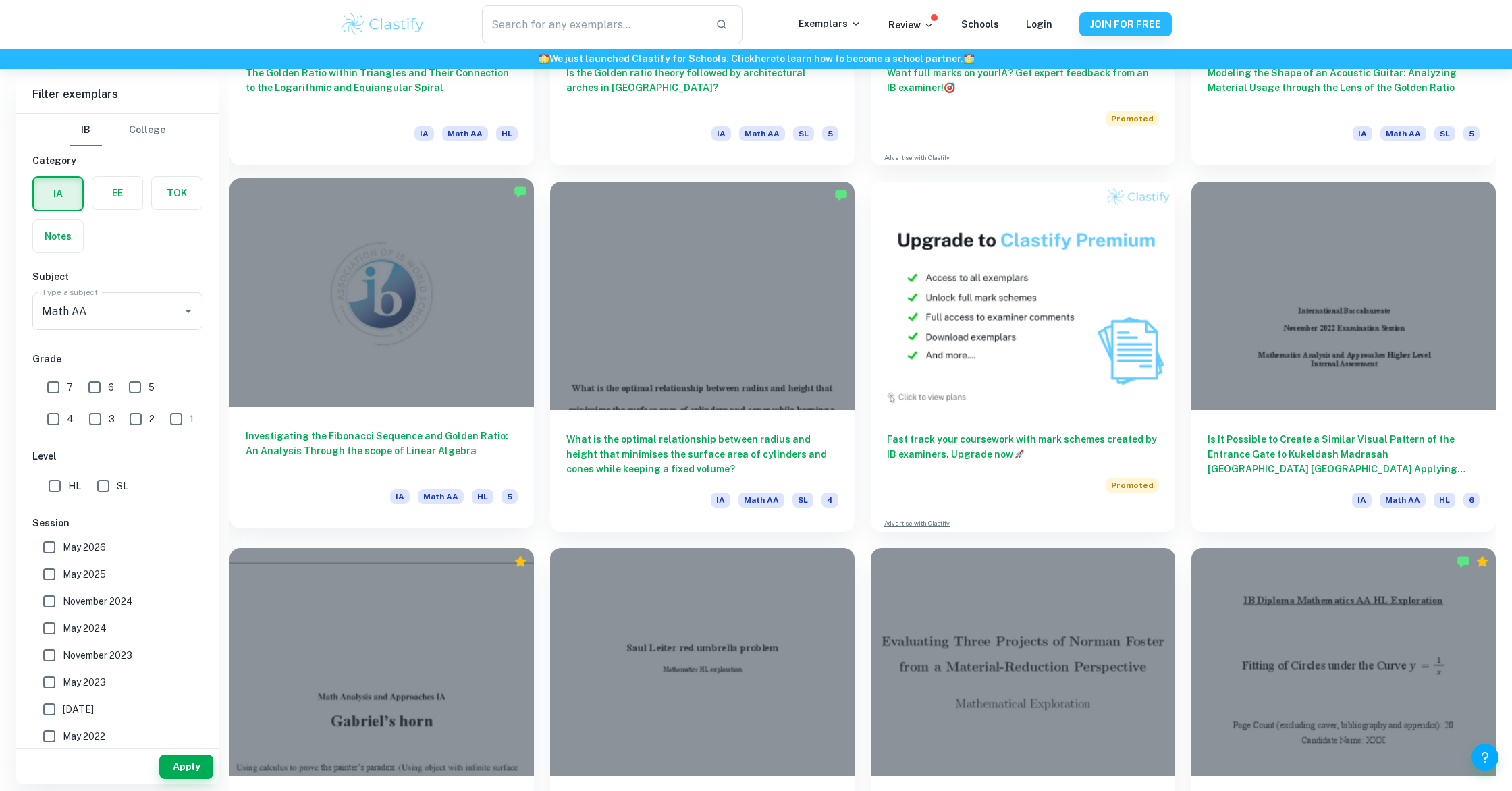 click at bounding box center (381, 292) 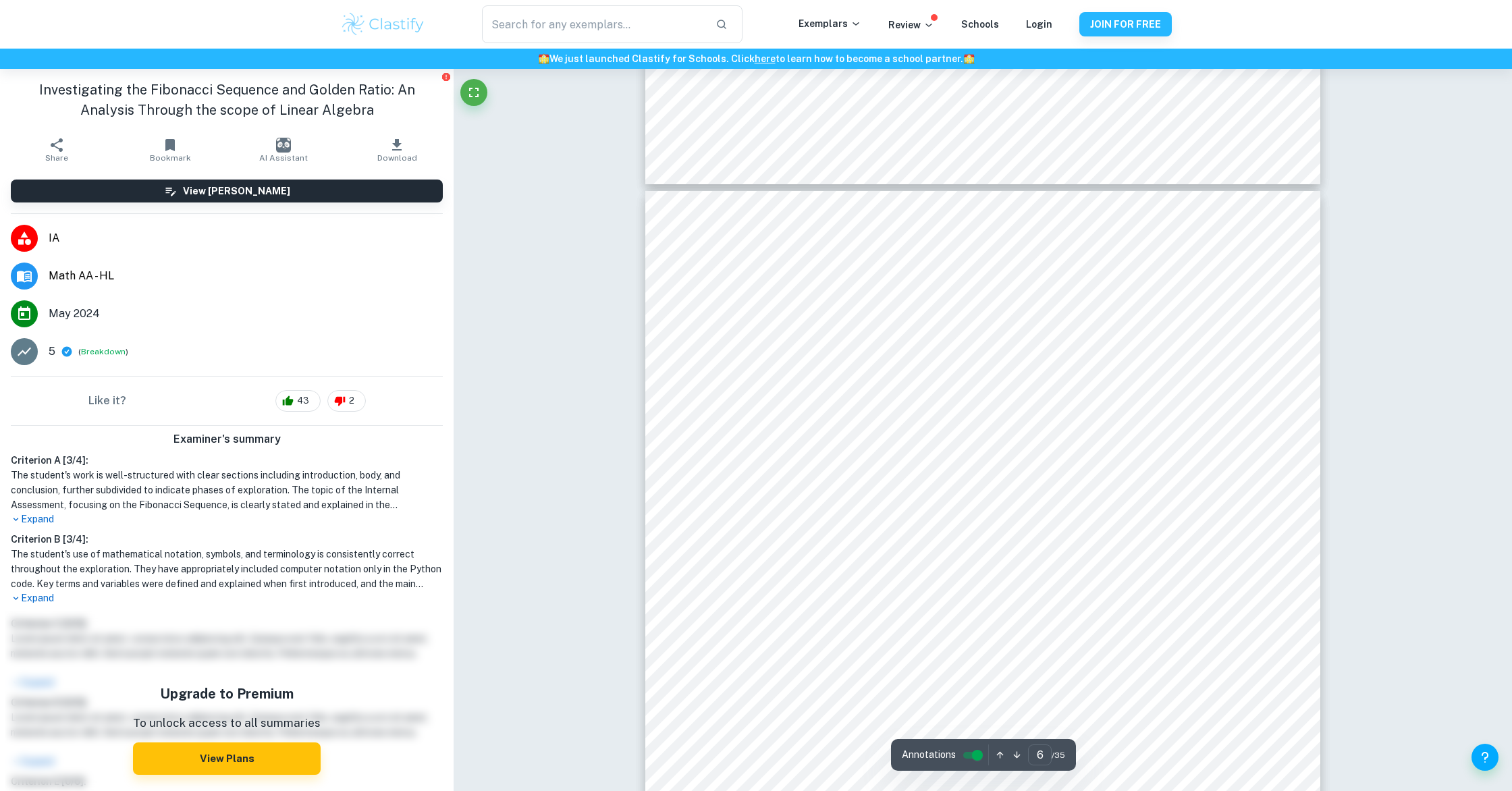 scroll, scrollTop: 4506, scrollLeft: 0, axis: vertical 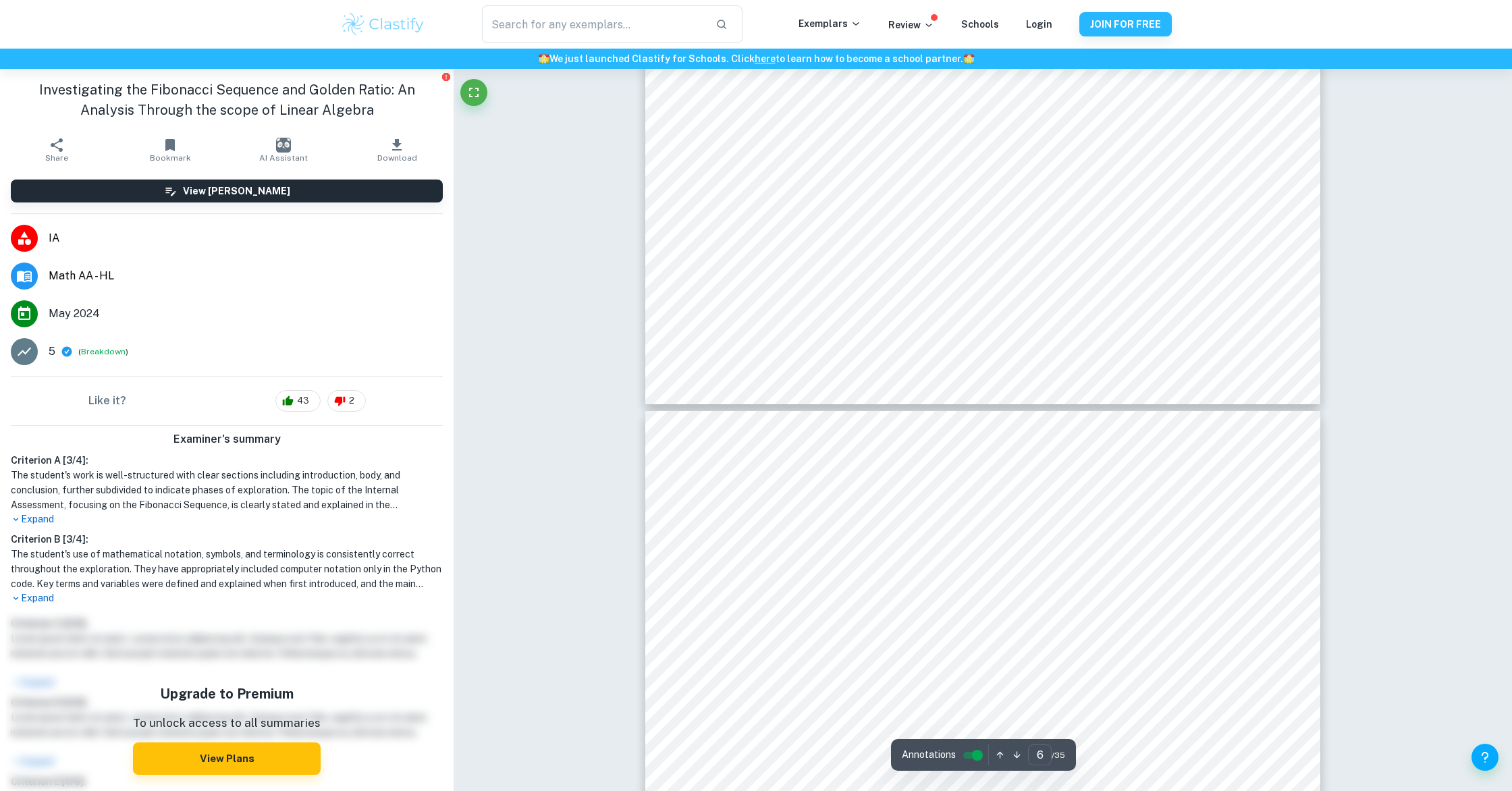 type on "5" 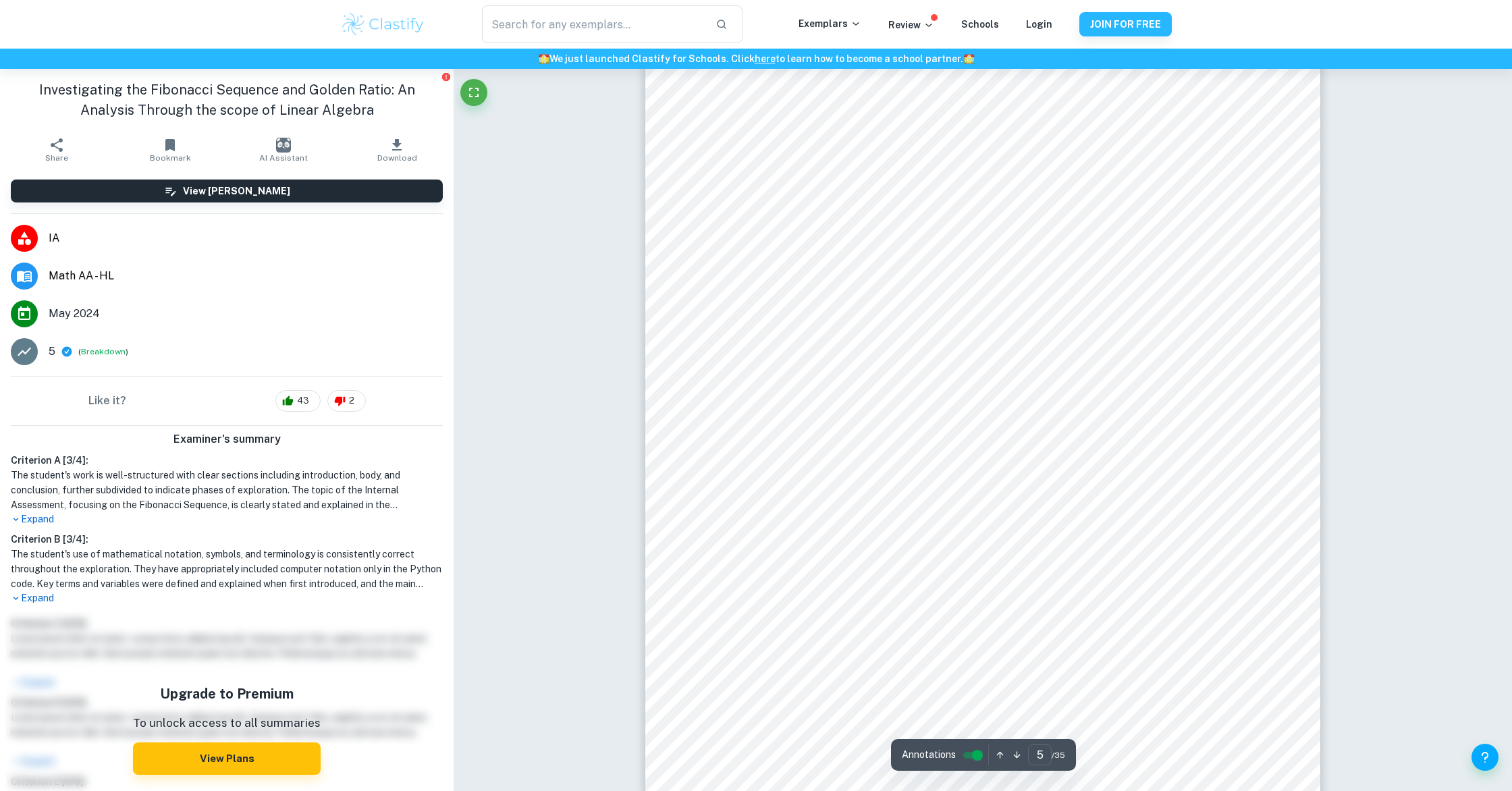 scroll, scrollTop: 3883, scrollLeft: 0, axis: vertical 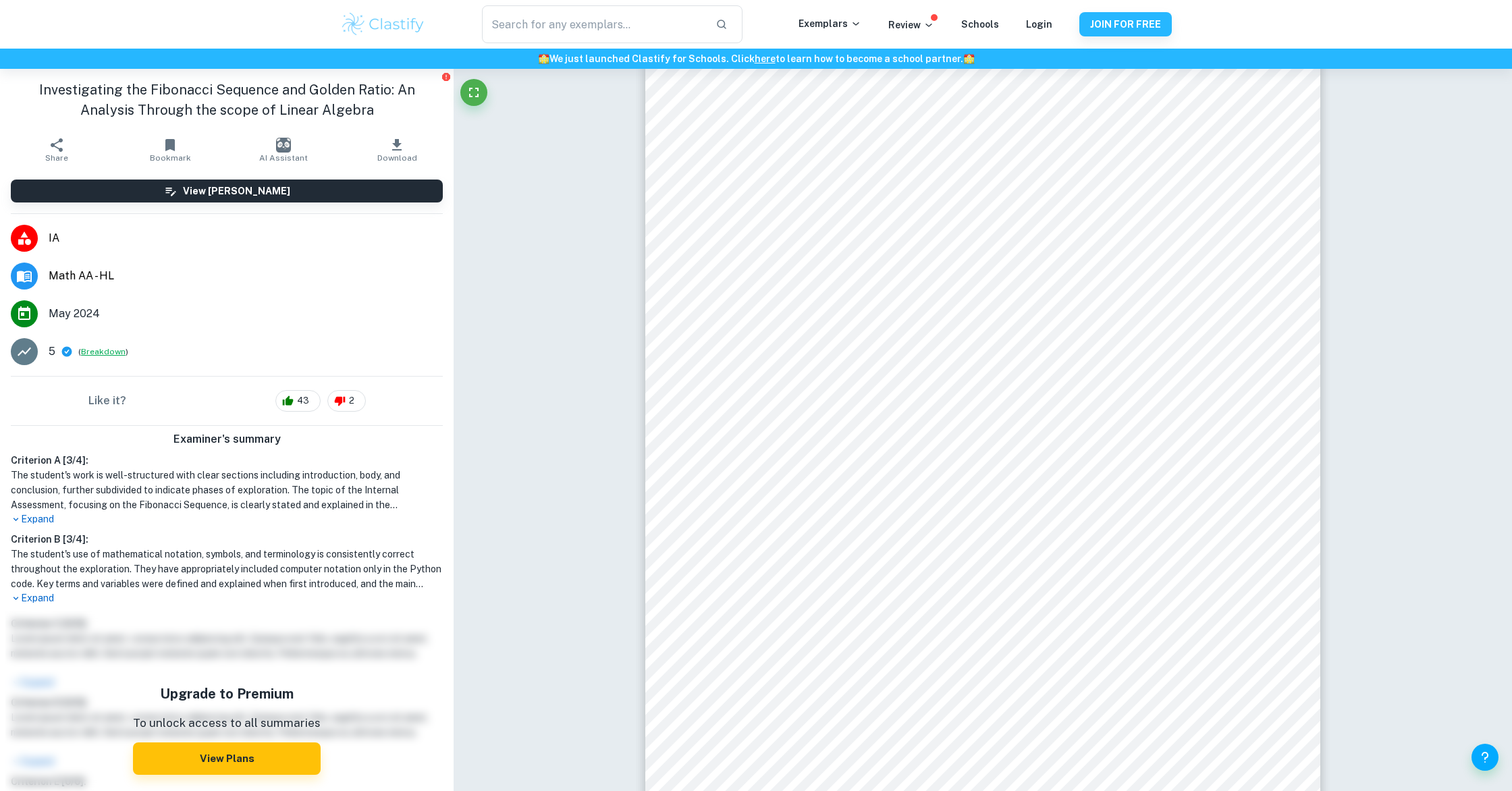 click on "5 ( Breakdown )" at bounding box center (227, 352) 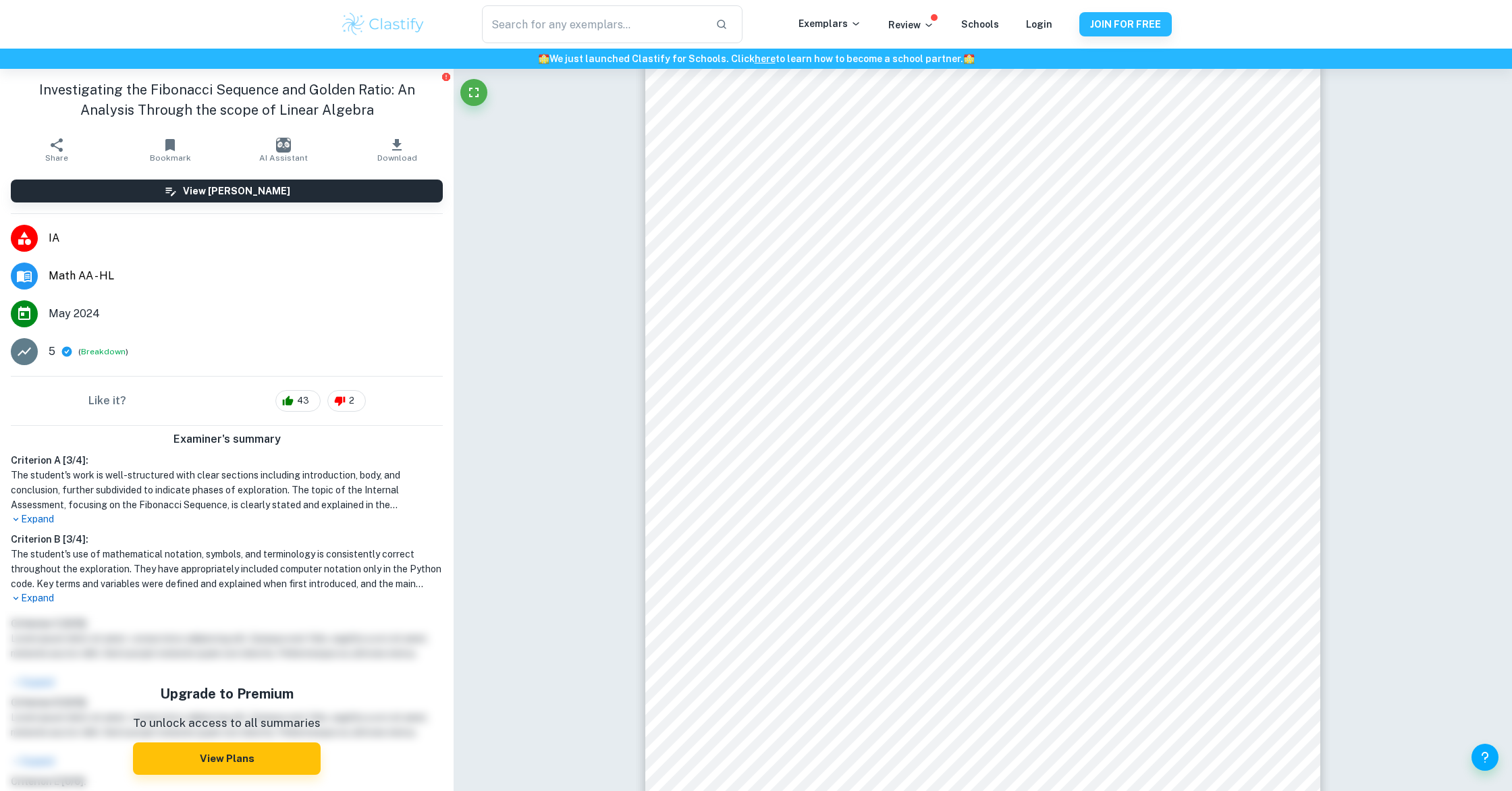 scroll, scrollTop: 2002, scrollLeft: 0, axis: vertical 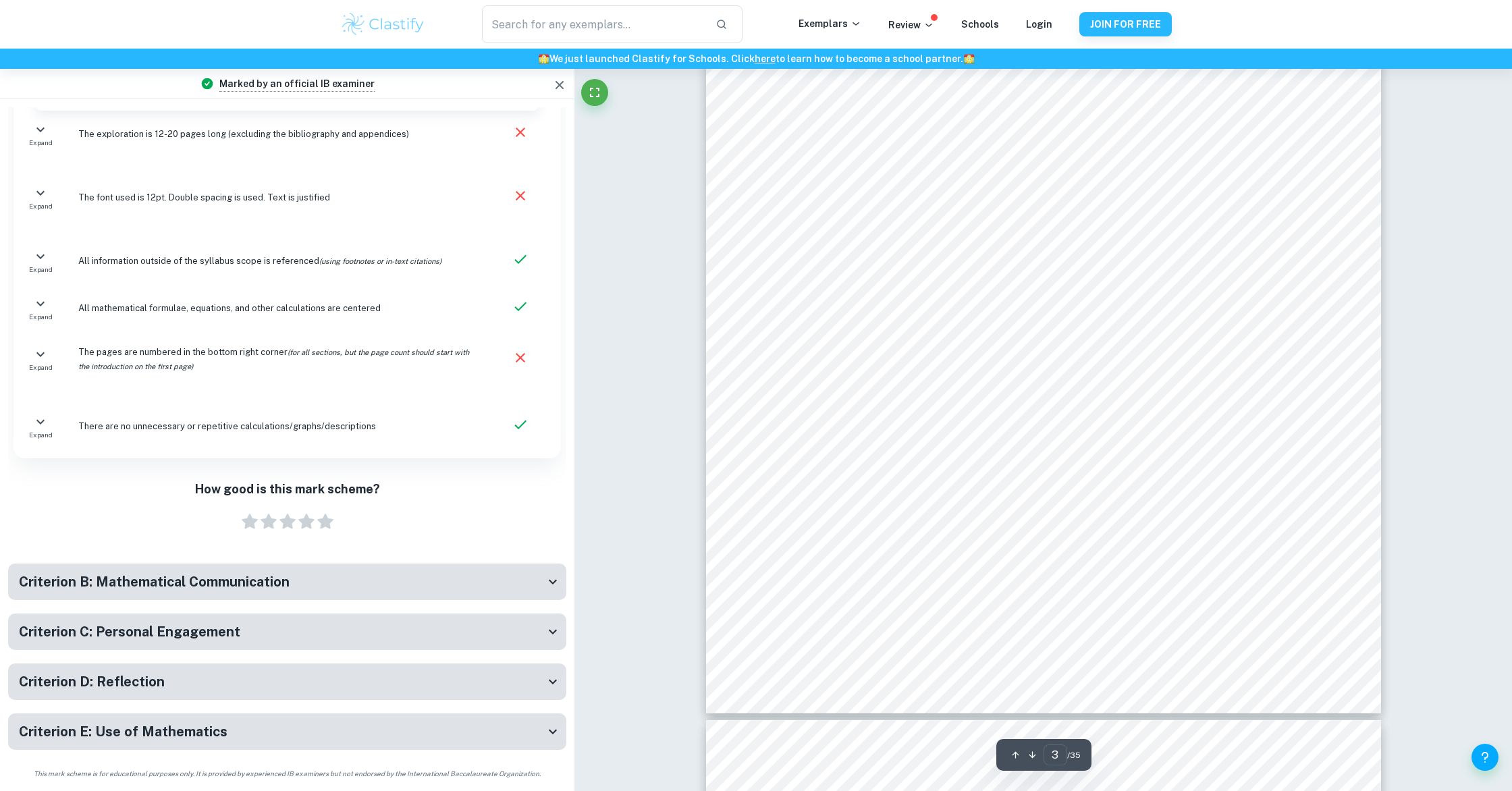 click on "Criterion B: Mathematical Communication" at bounding box center [287, 582] 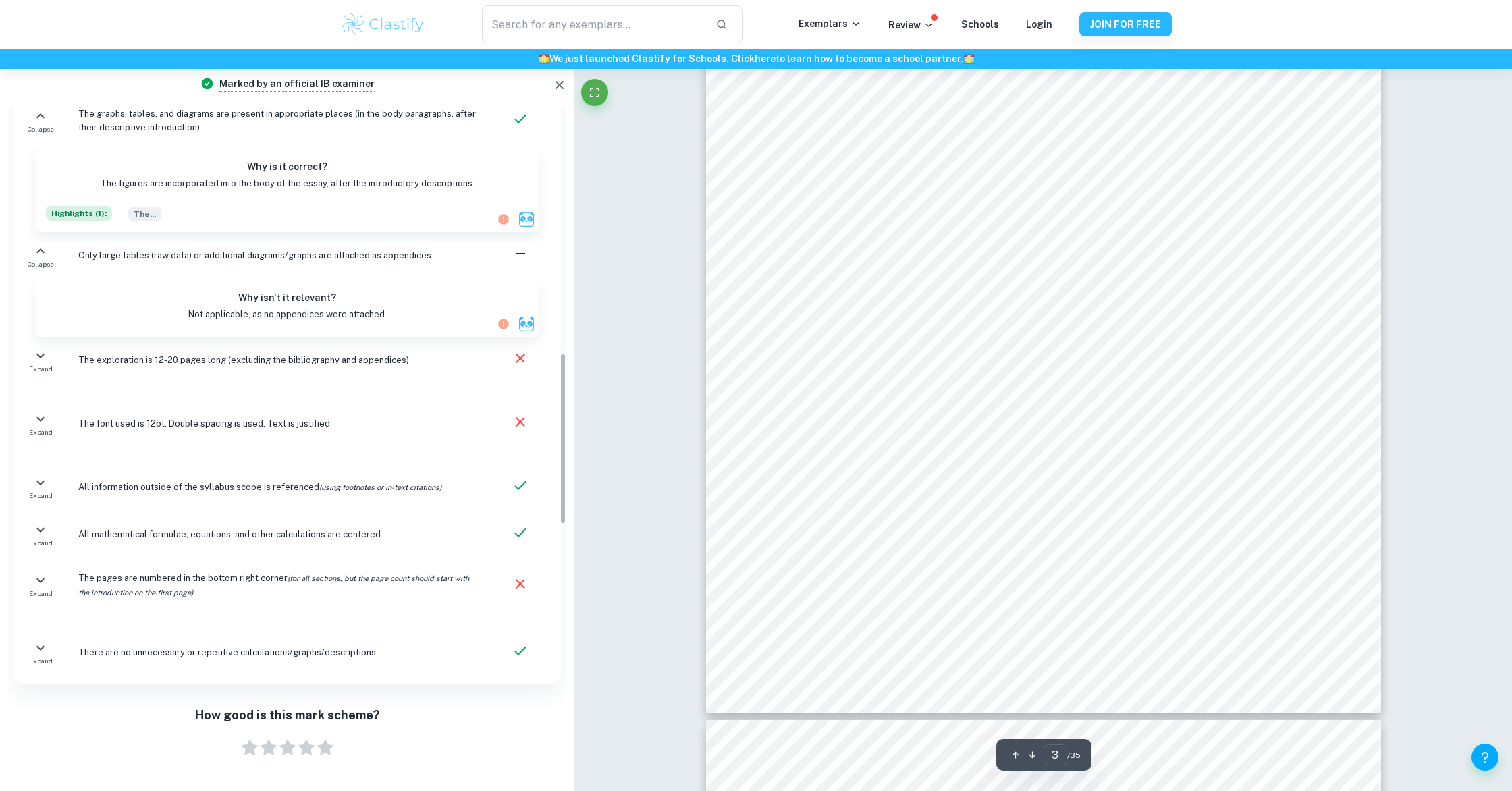 scroll, scrollTop: 964, scrollLeft: 0, axis: vertical 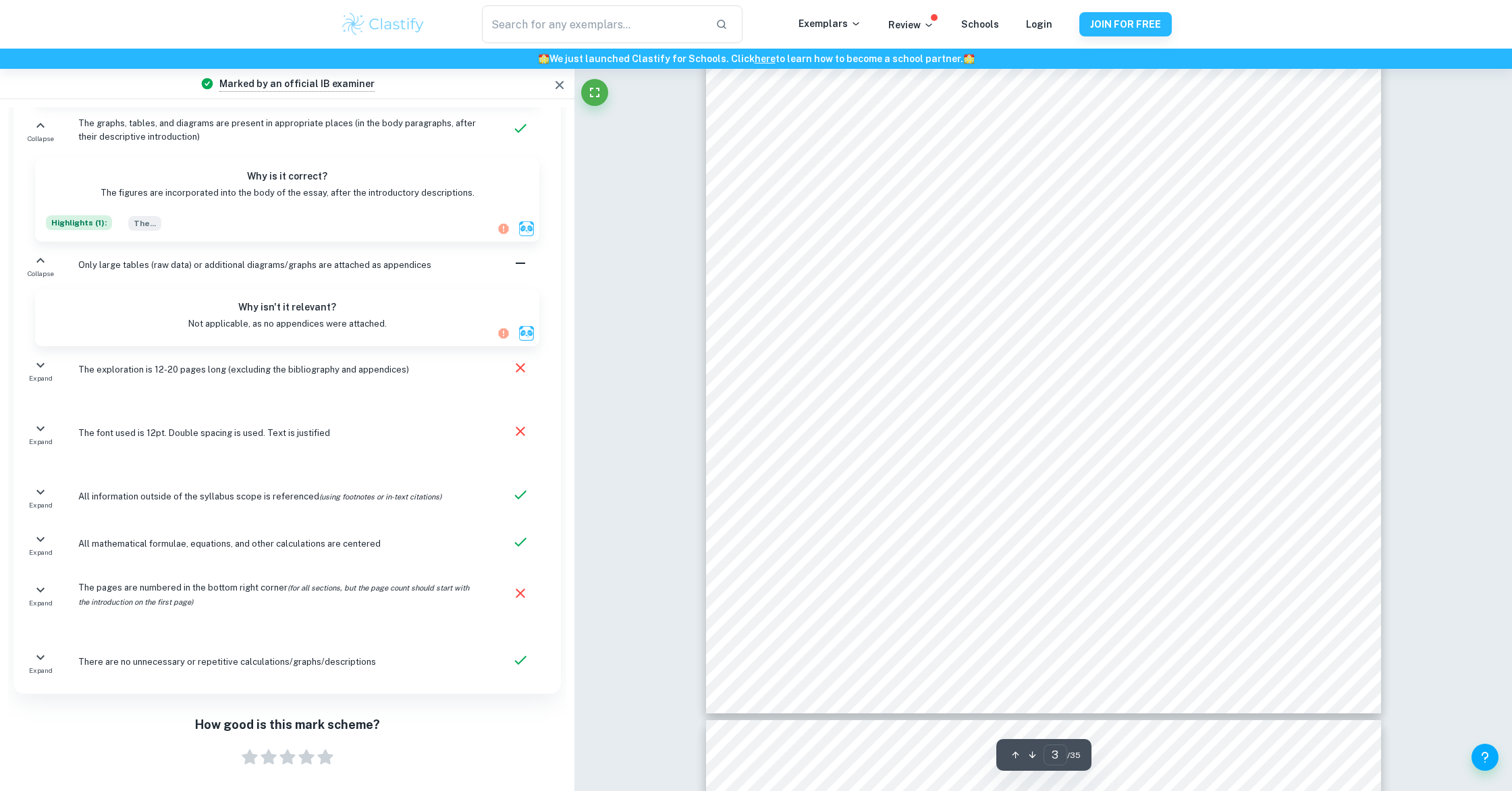 click on "The font used is 12pt. Double spacing is used. Text is justified" at bounding box center (279, 433) 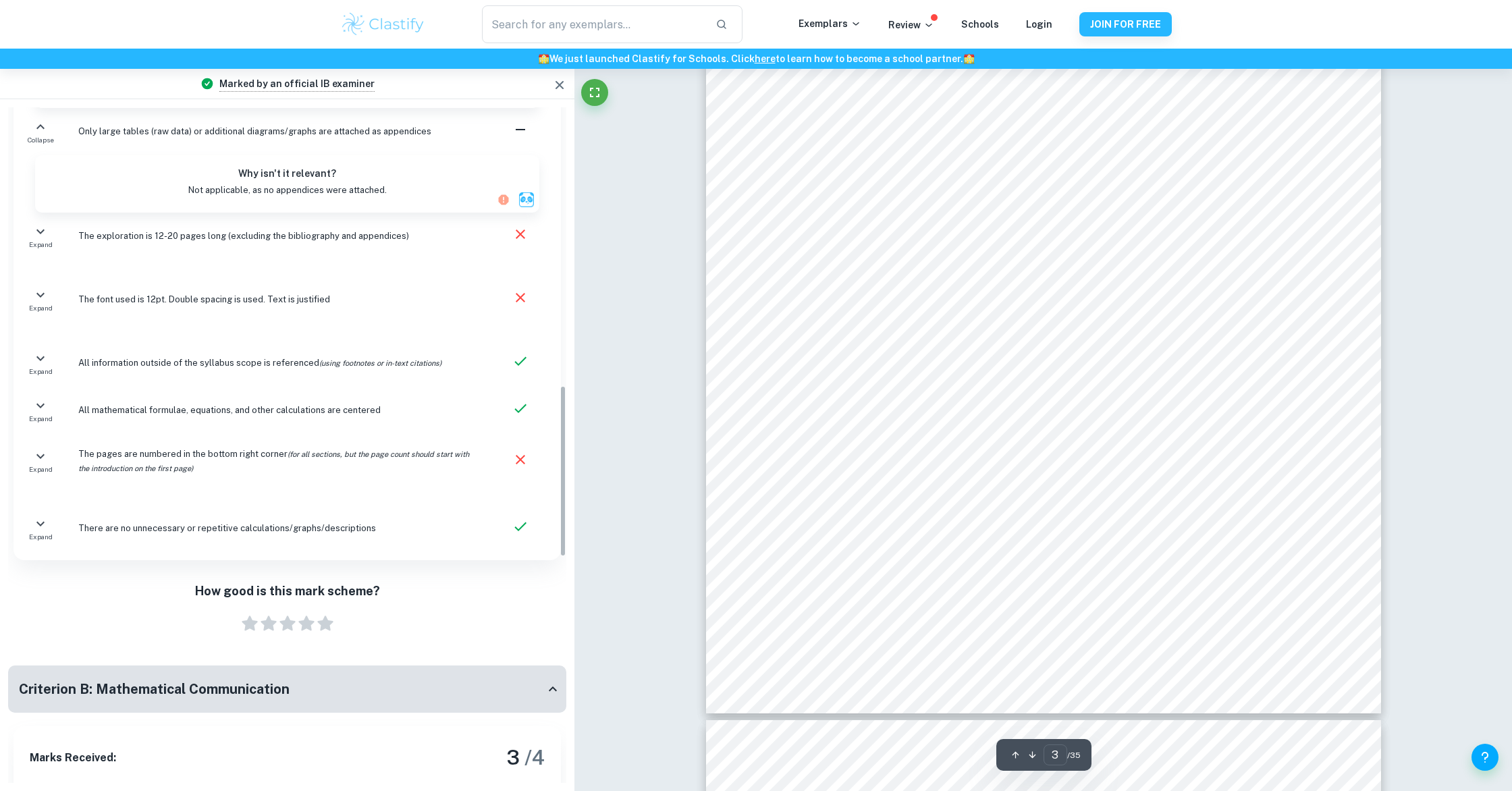 scroll, scrollTop: 1101, scrollLeft: 0, axis: vertical 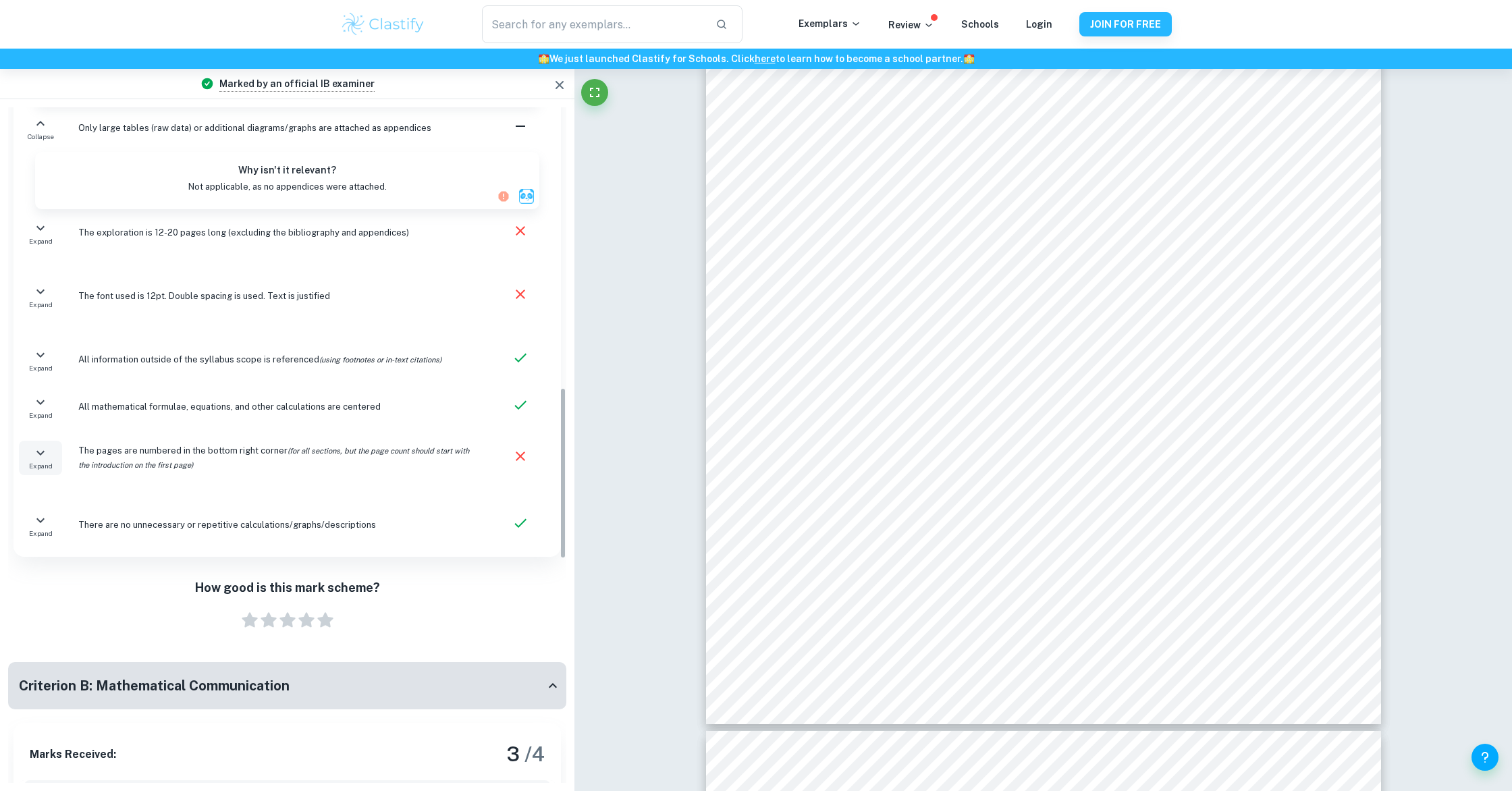 click 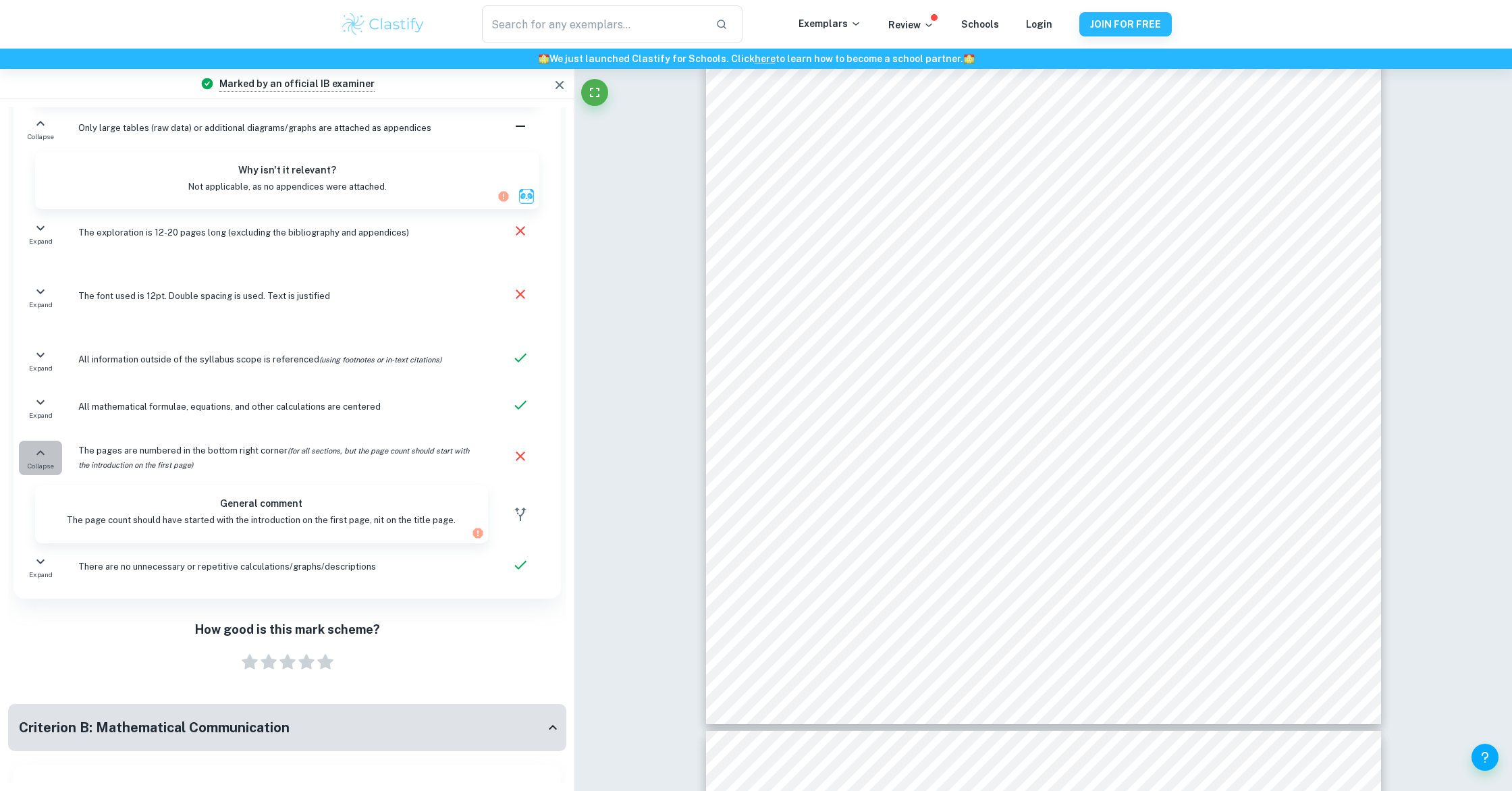 click 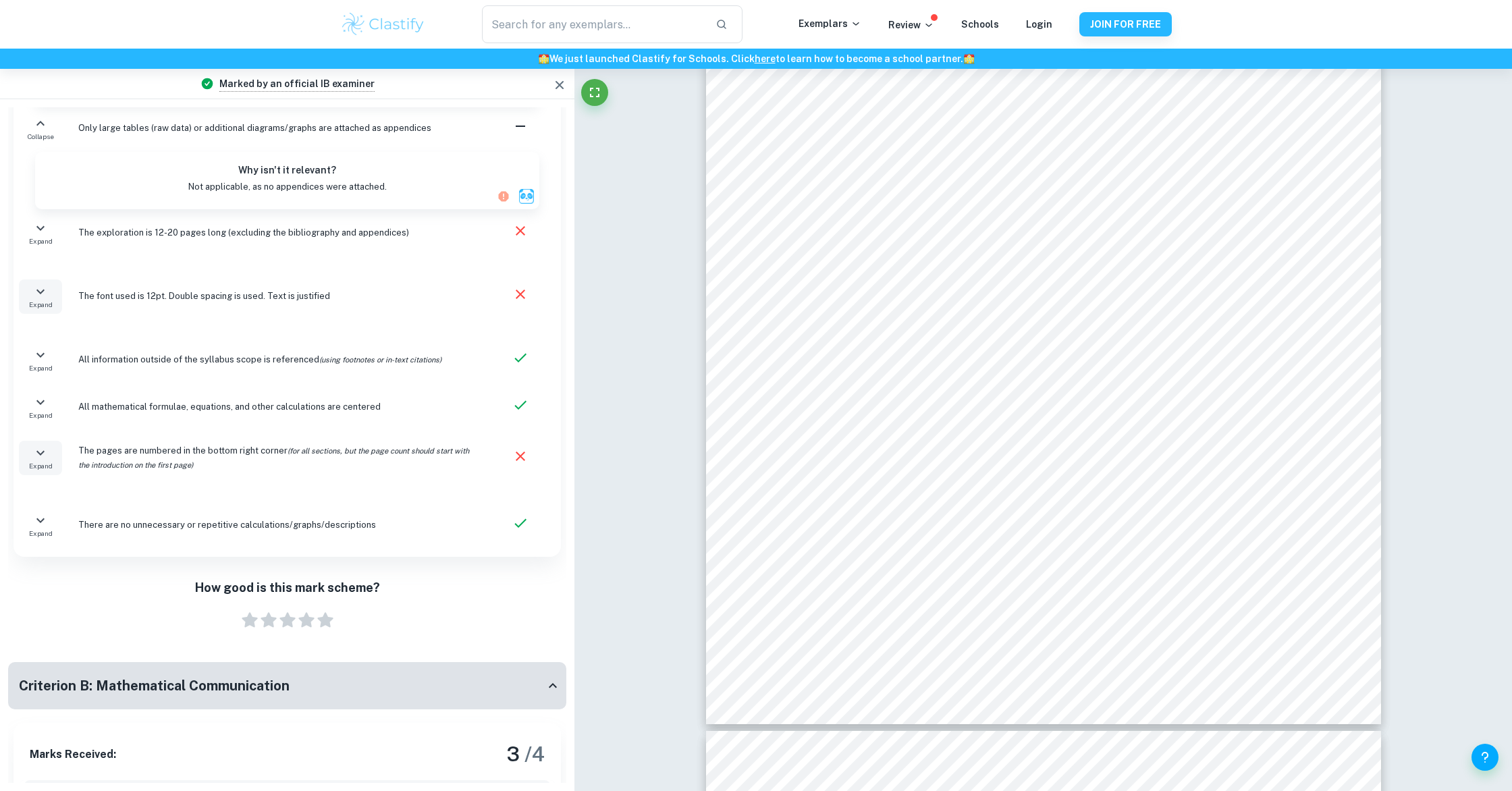 click on "Expand" at bounding box center [40, 296] 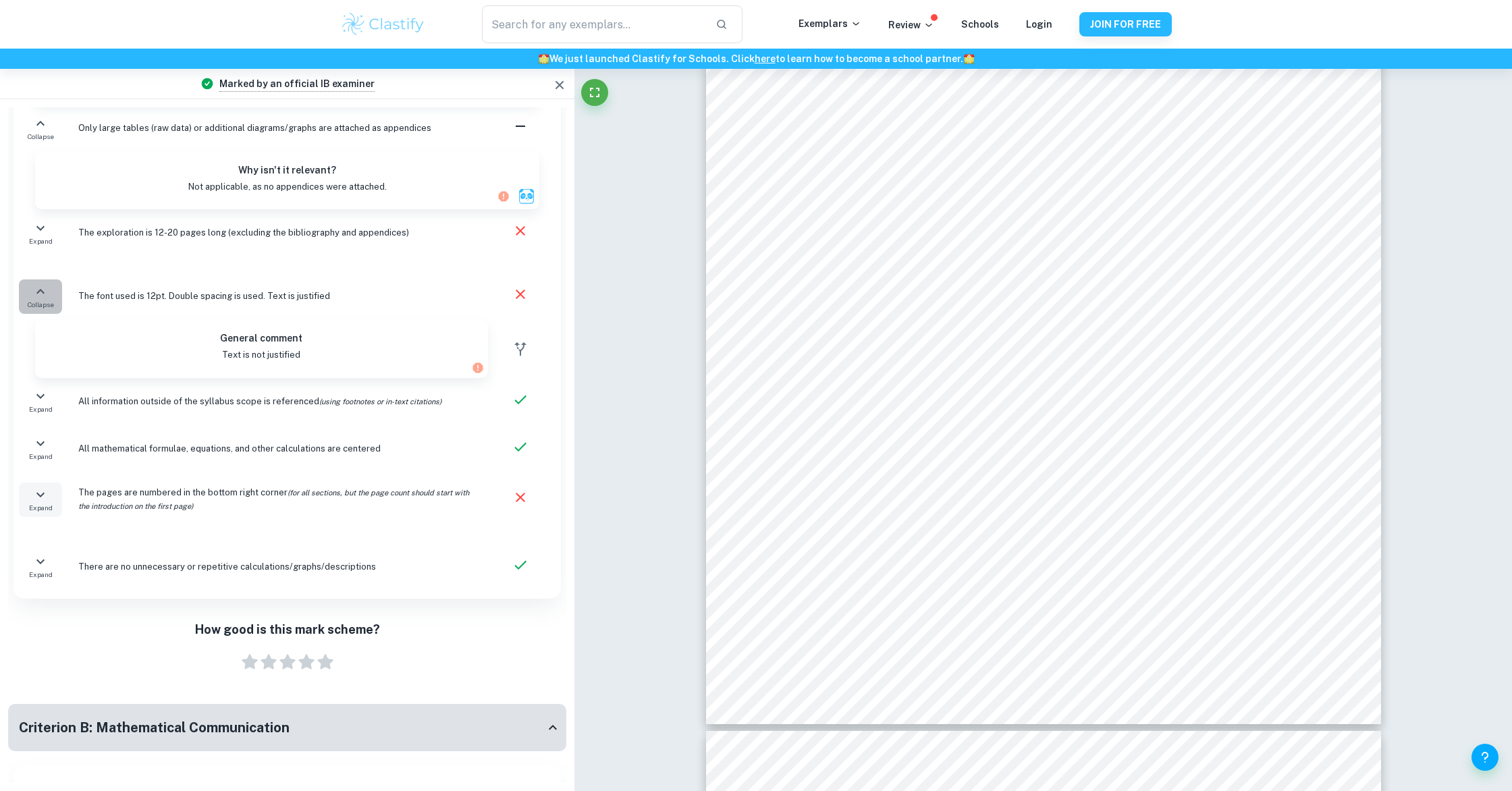 click on "Collapse" at bounding box center [40, 296] 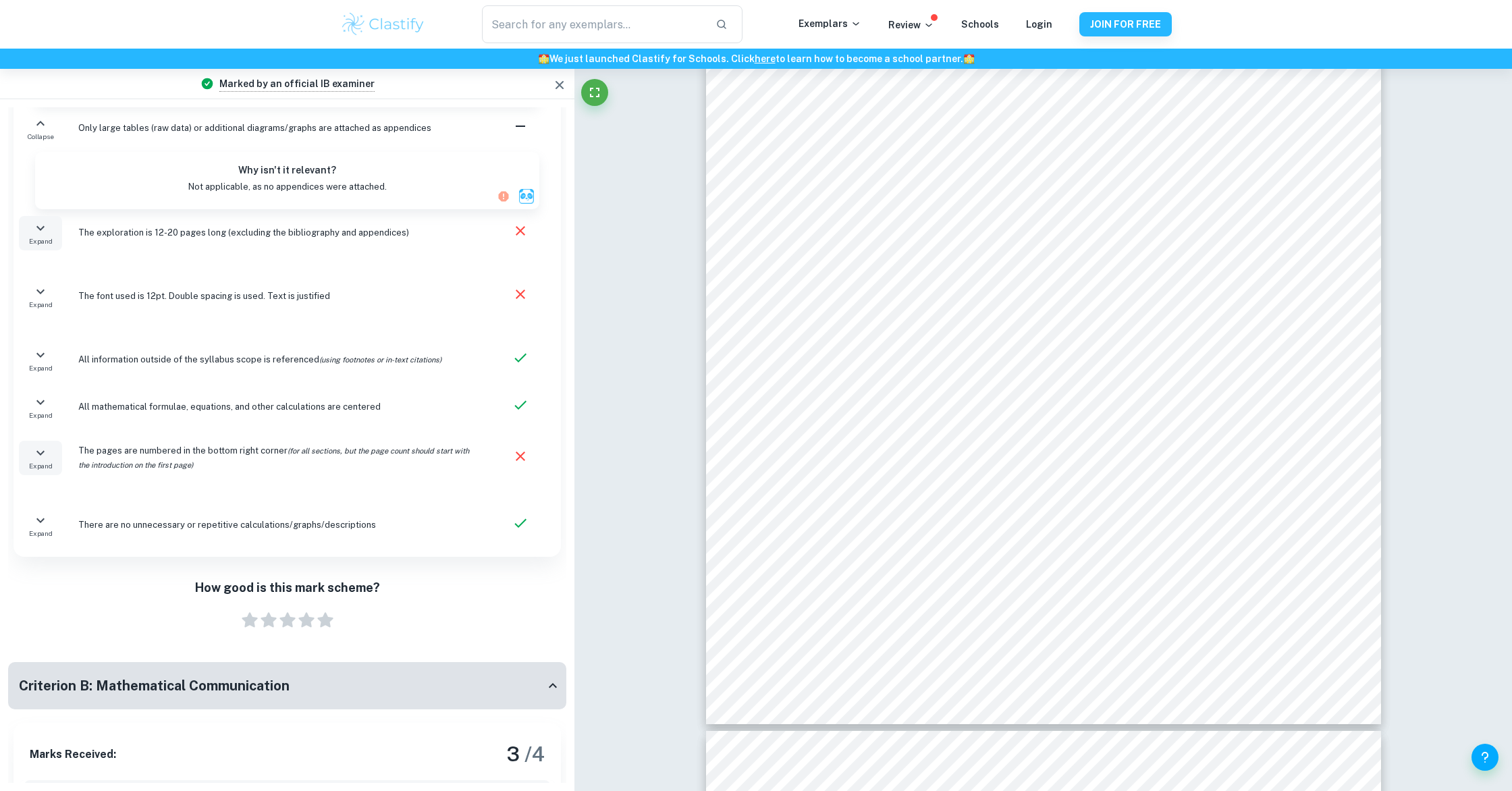 click 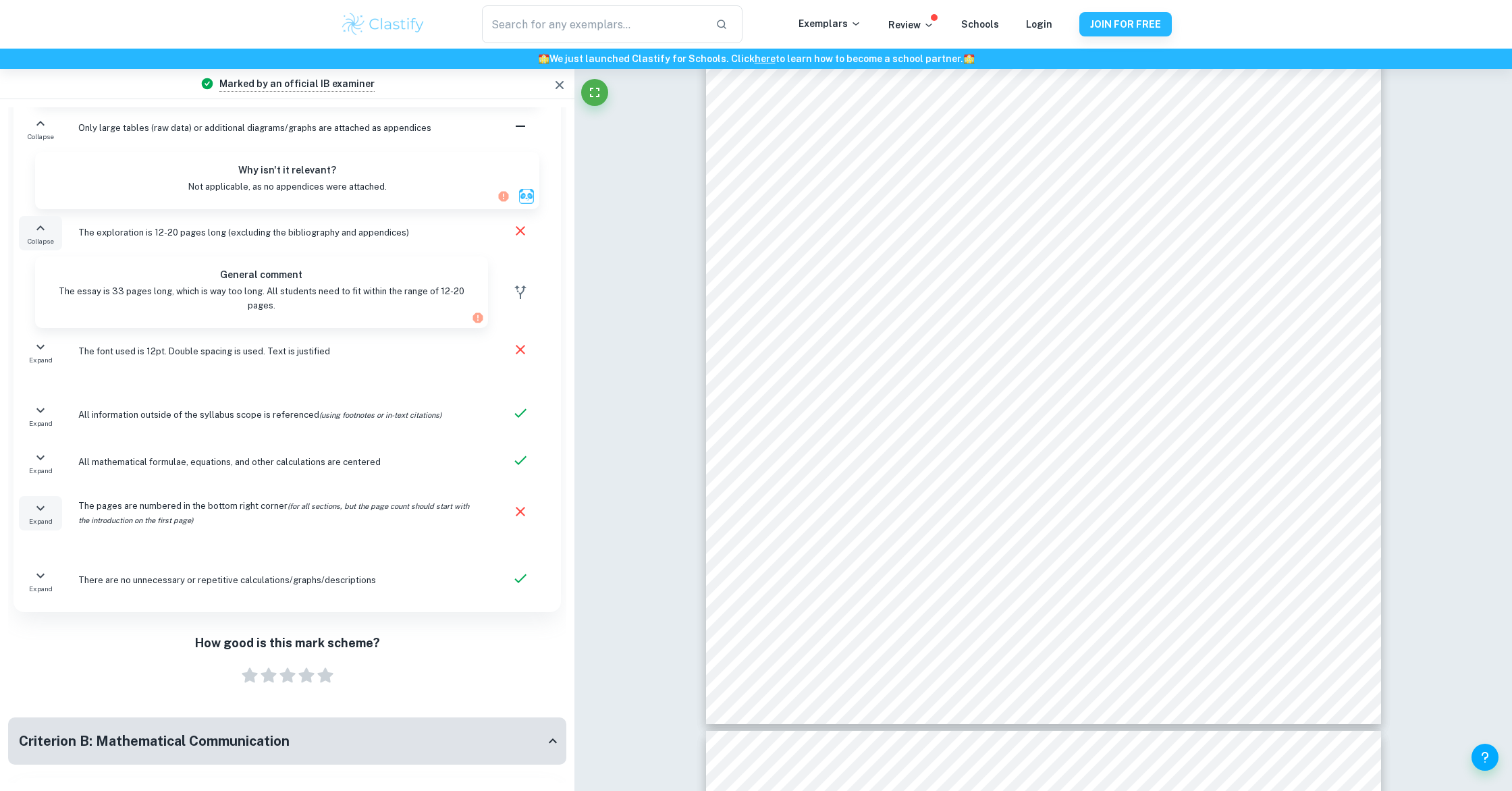 click 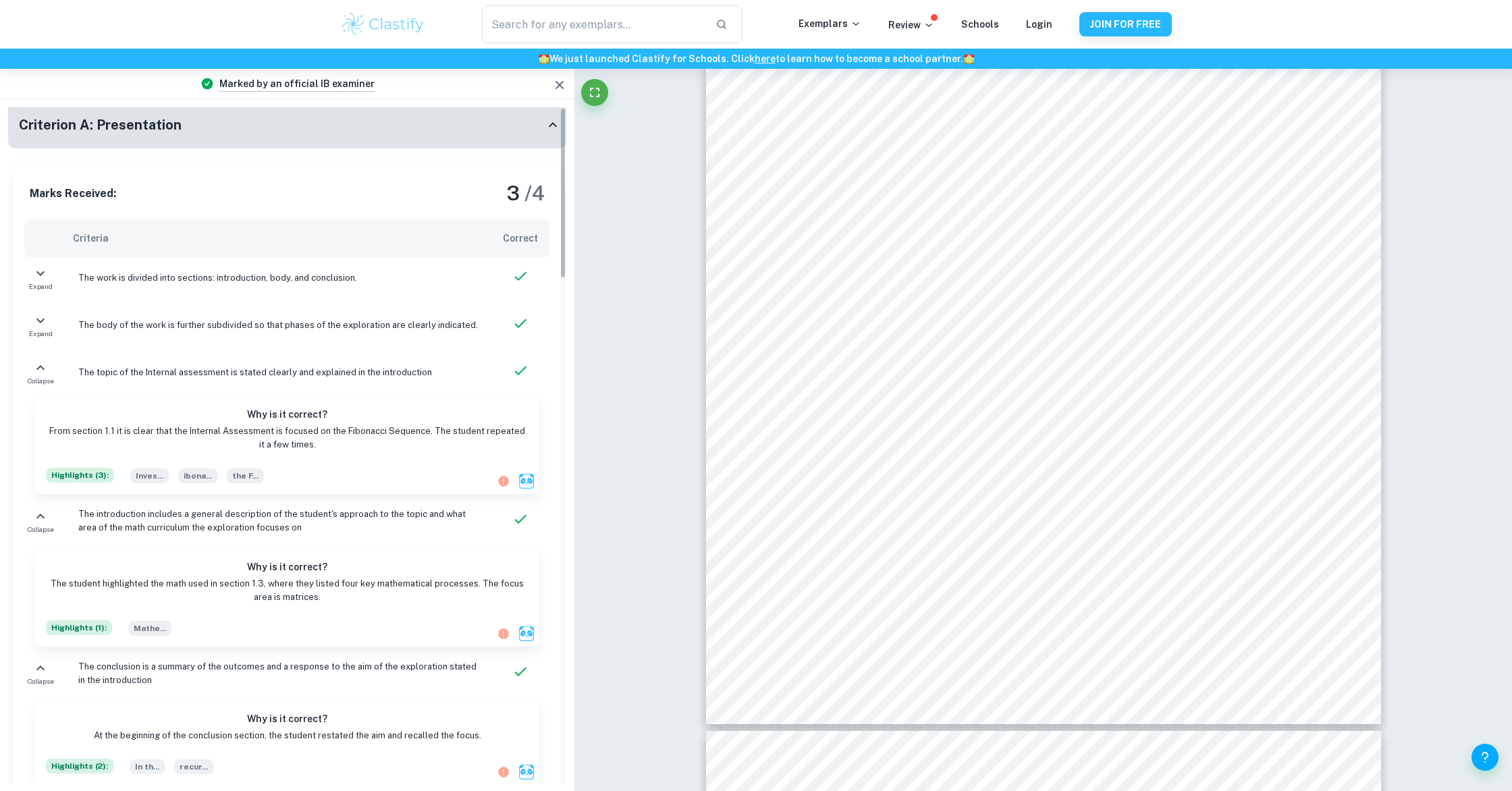 scroll, scrollTop: 0, scrollLeft: 0, axis: both 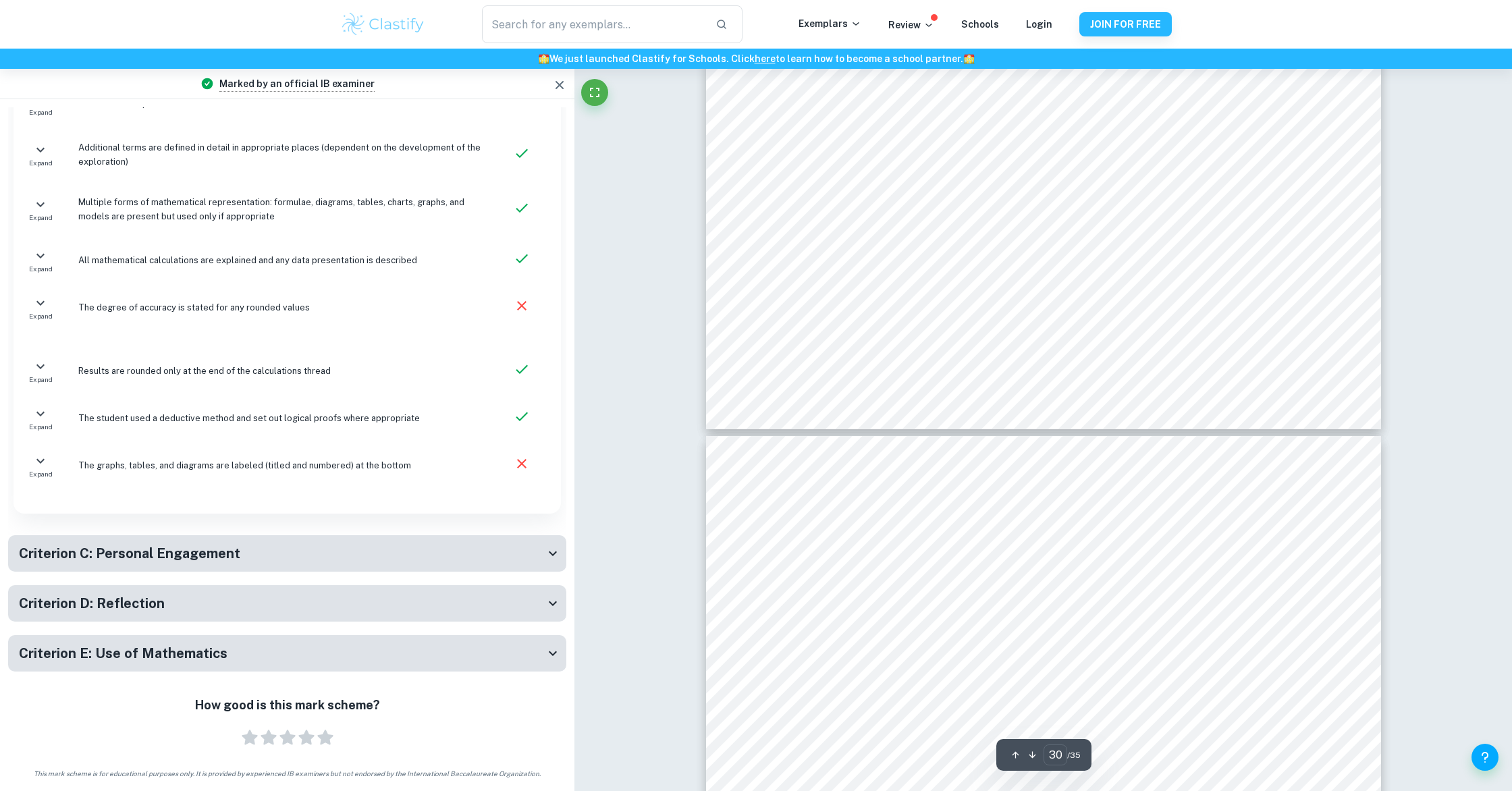 click on "Criterion D: Reflection" at bounding box center (287, 603) 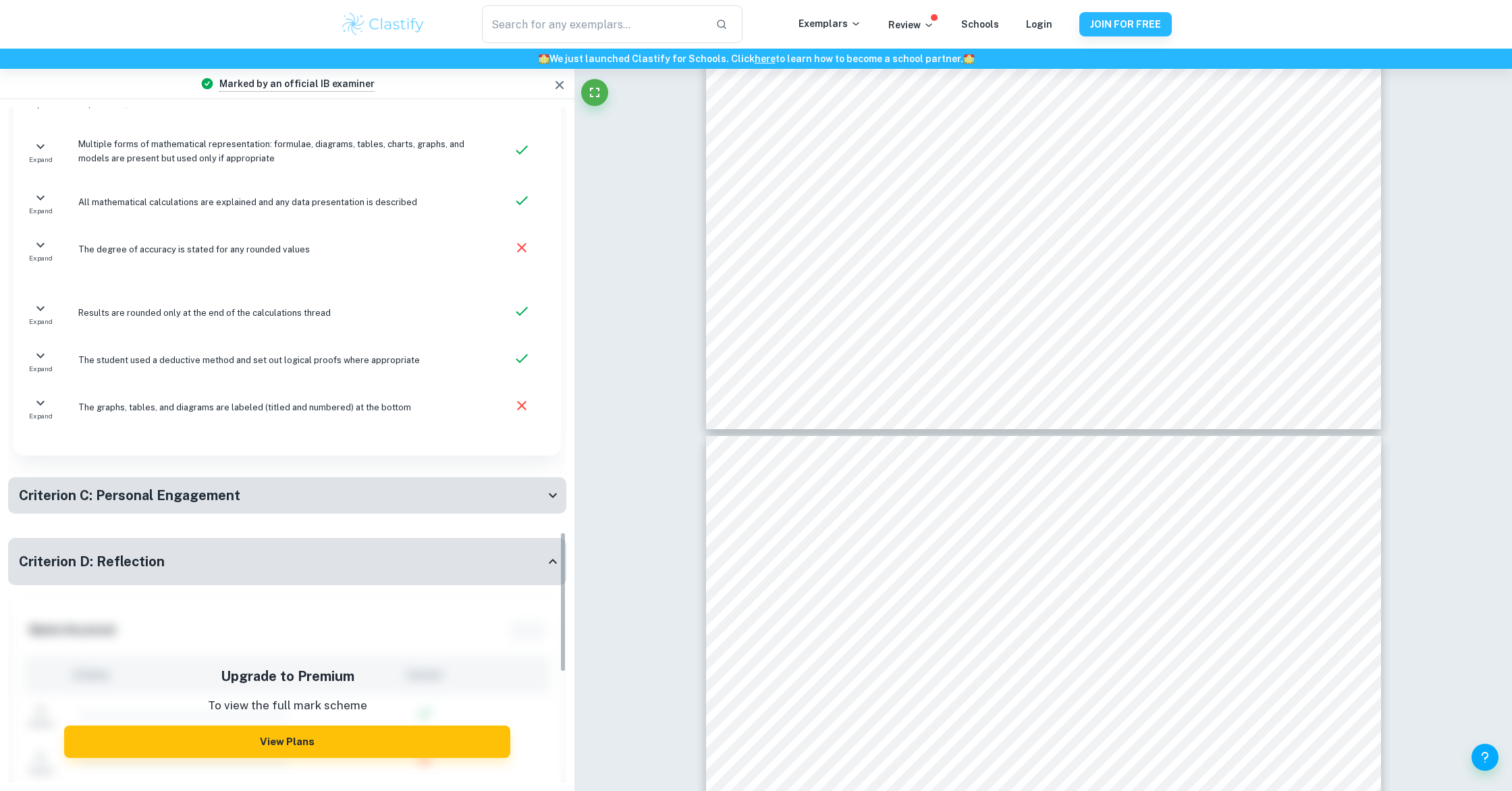 scroll, scrollTop: 2029, scrollLeft: 0, axis: vertical 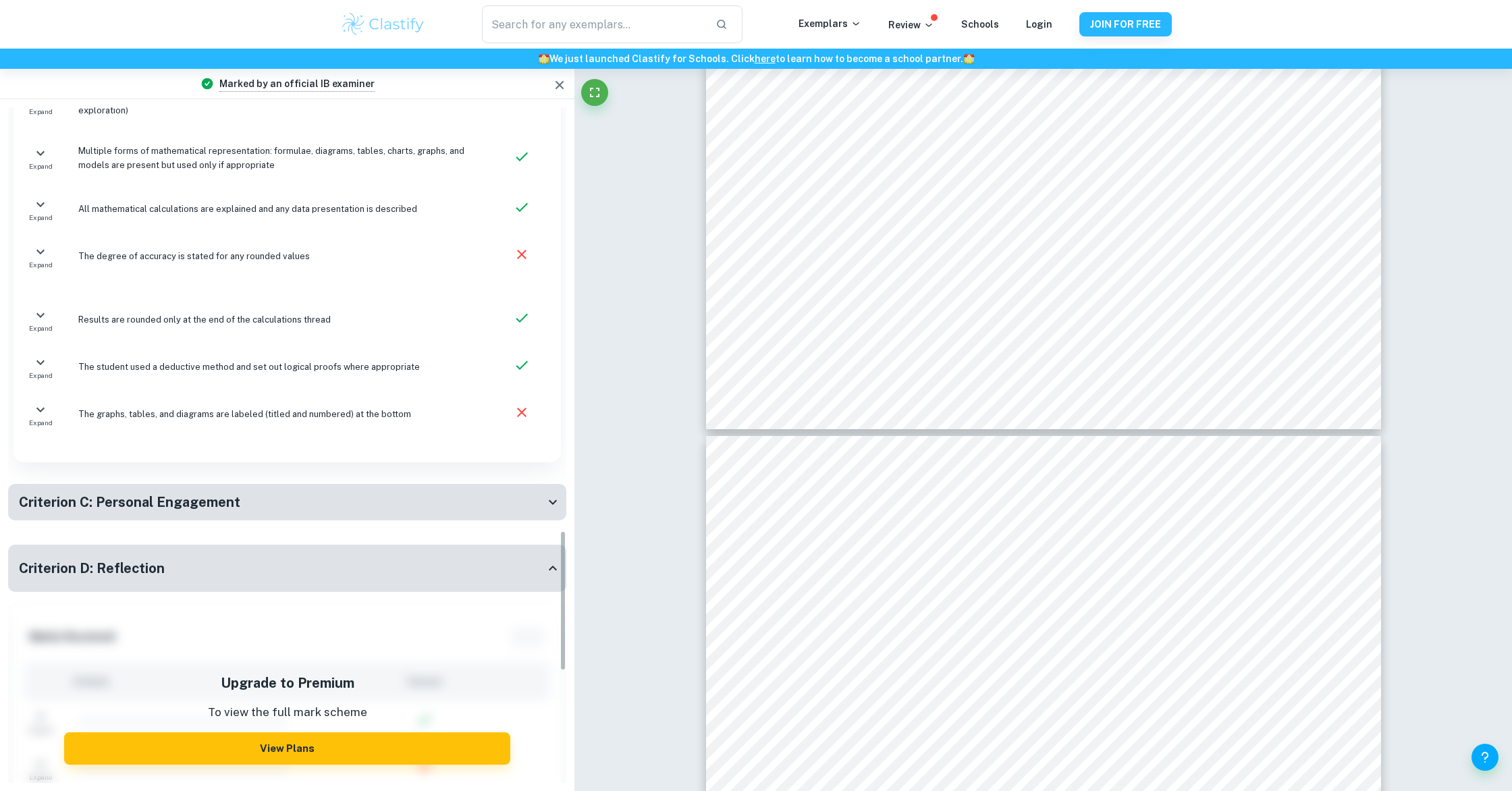 click on "Criterion C: Personal Engagement" at bounding box center (281, 502) 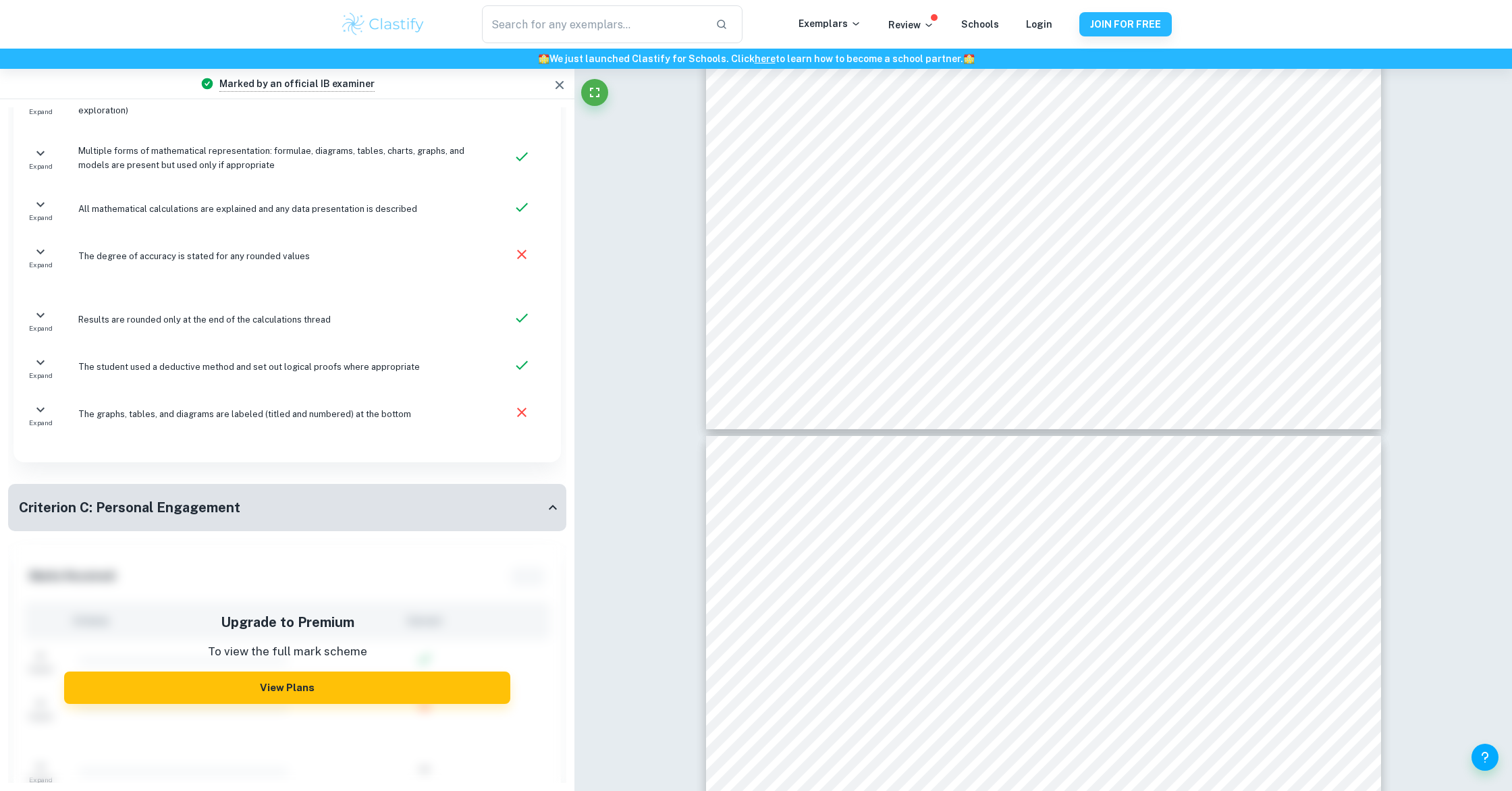 click on "Criterion C: Personal Engagement" at bounding box center (130, 508) 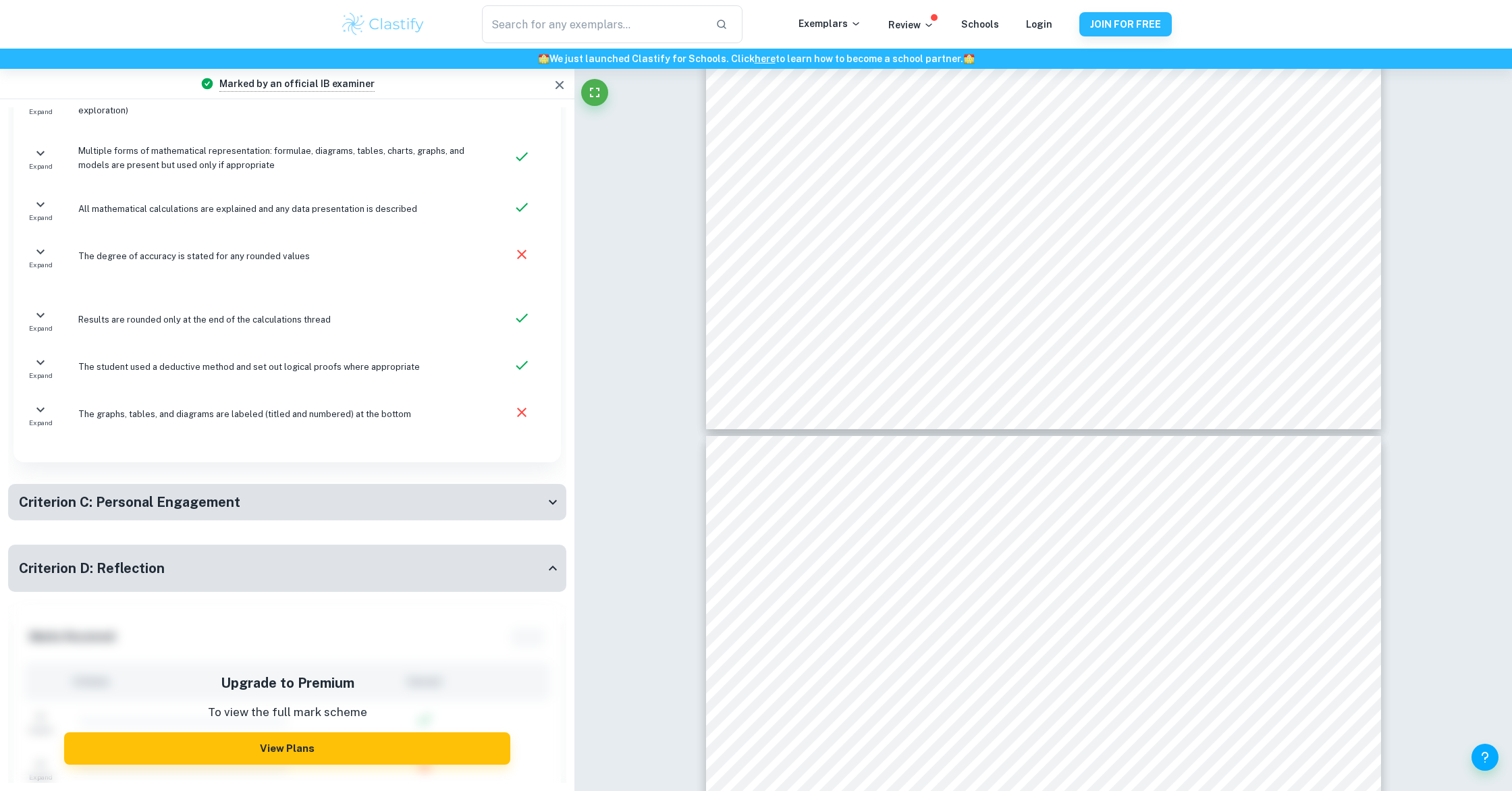 click on "Criterion D: Reflection" at bounding box center (281, 568) 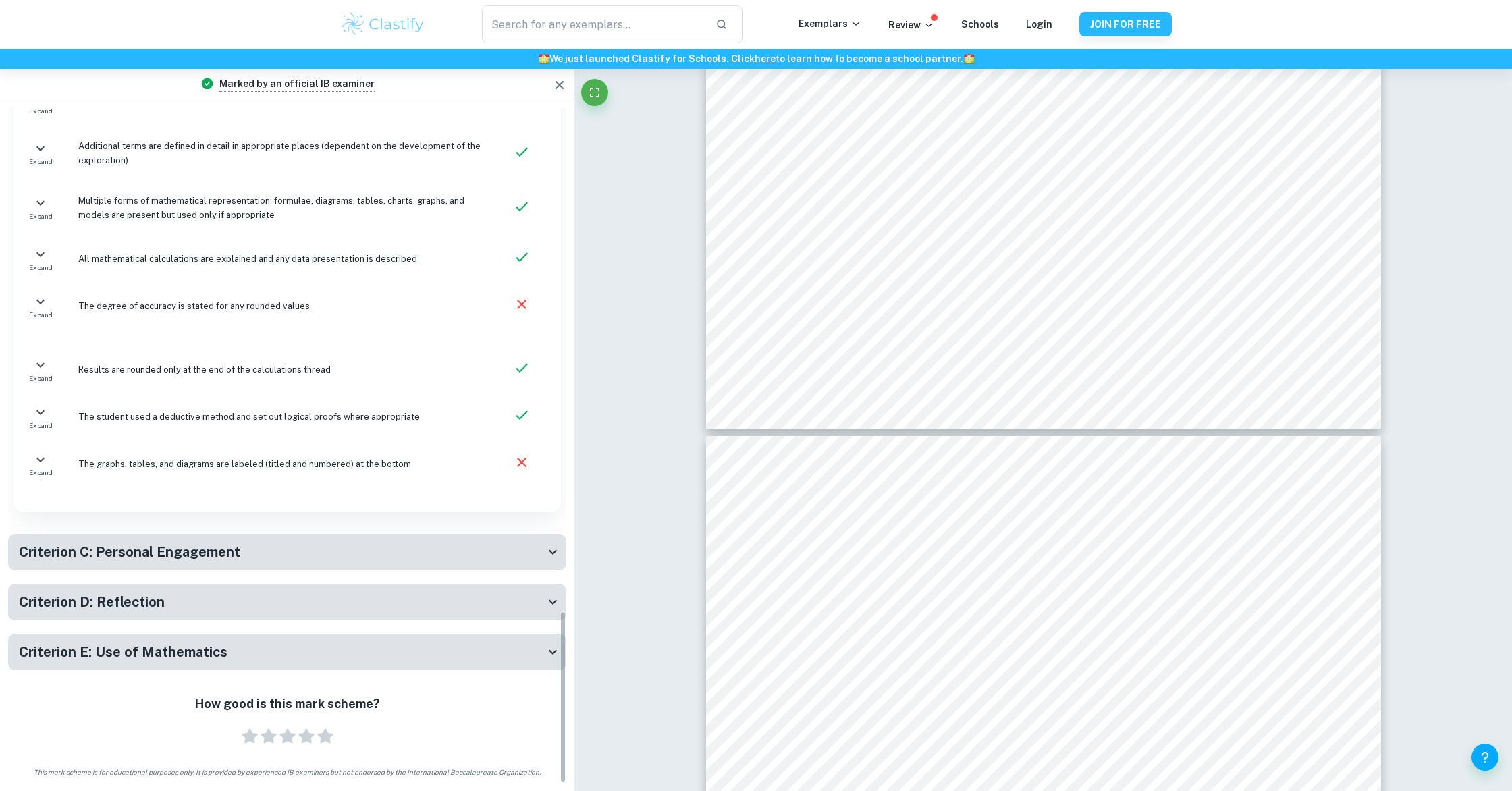 scroll, scrollTop: 1978, scrollLeft: 0, axis: vertical 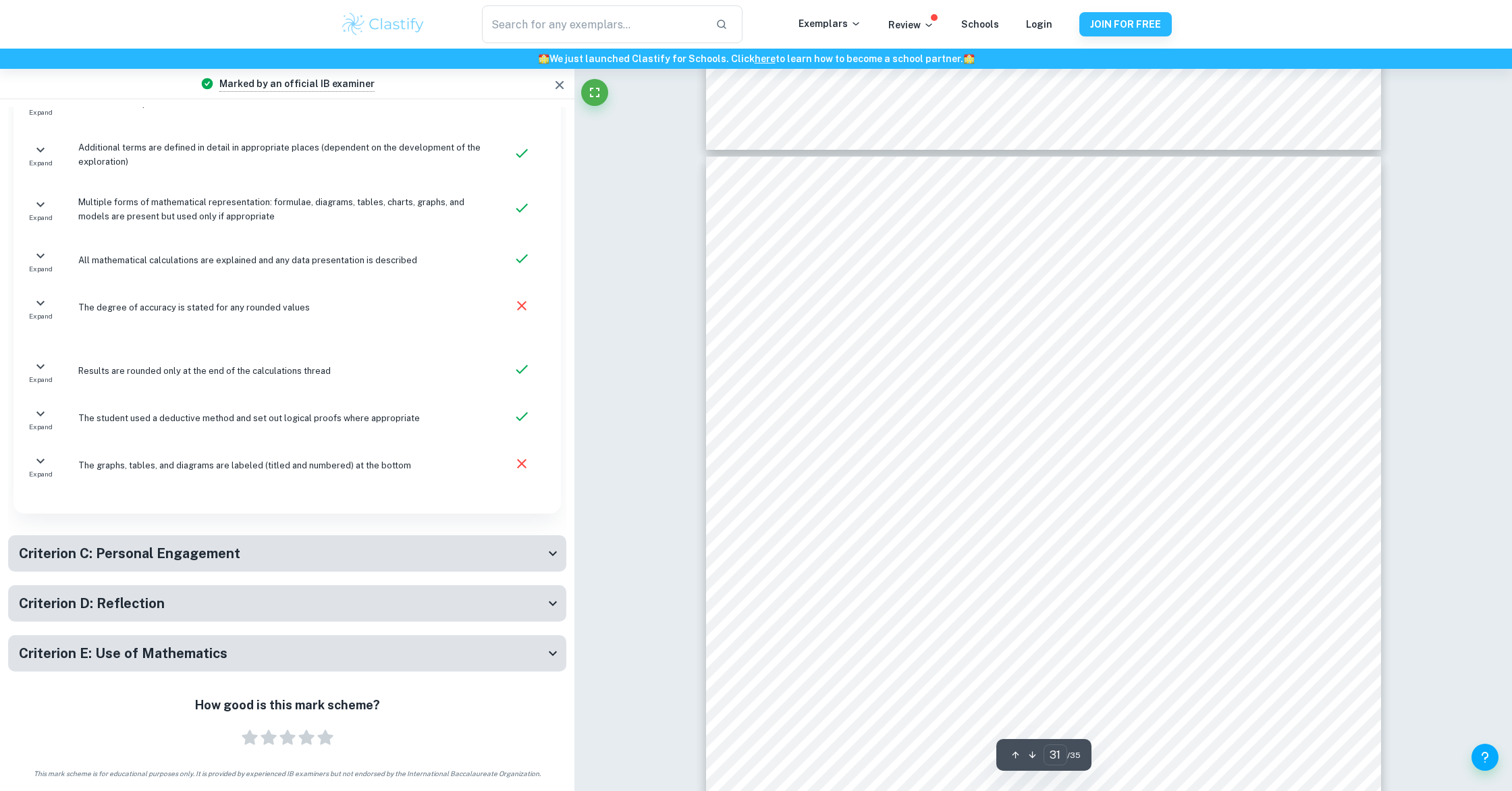 click on "Criterion E: Use of Mathematics" at bounding box center [281, 653] 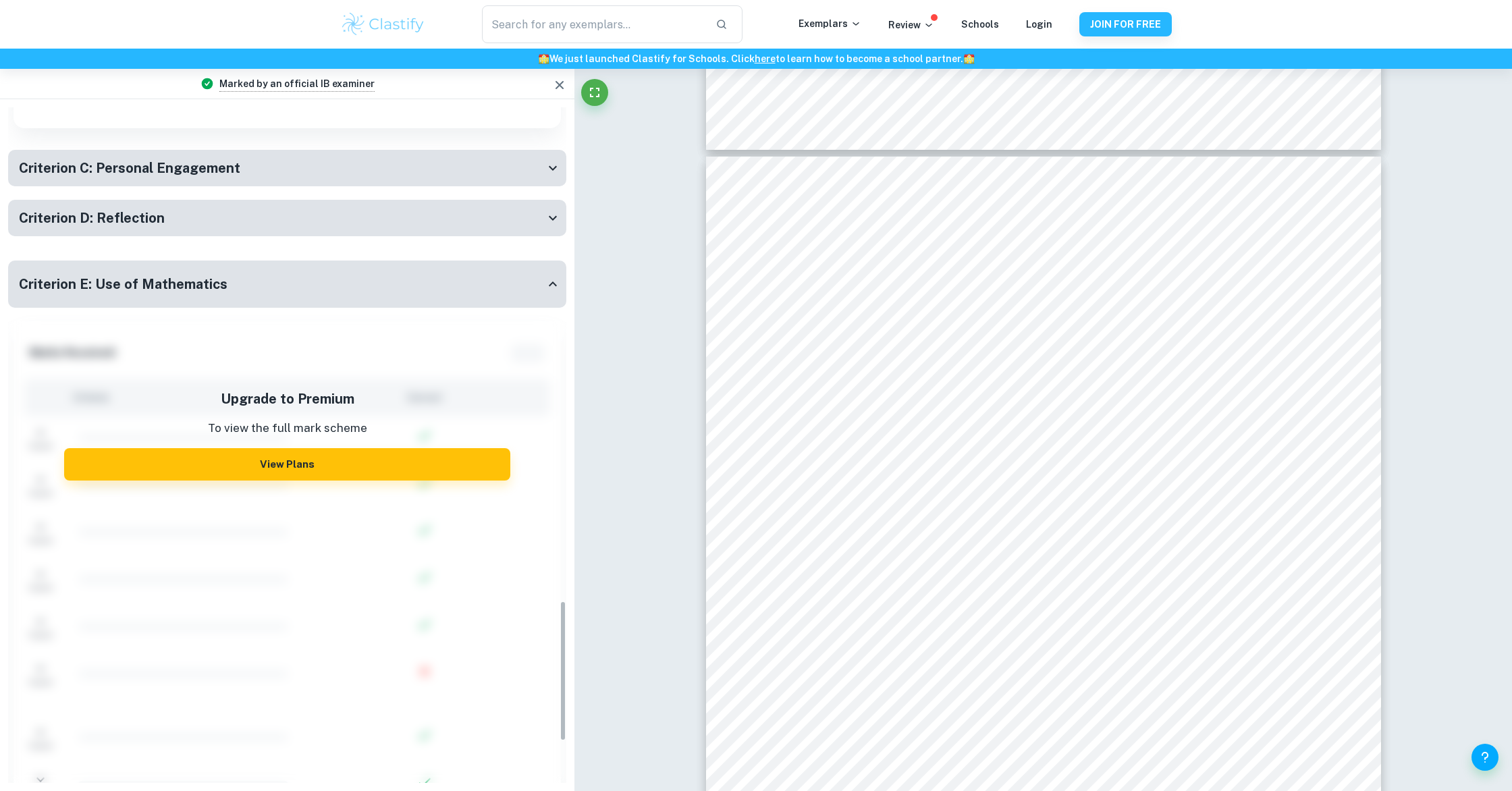 click on "Criterion E: Use of Mathematics" at bounding box center (287, 284) 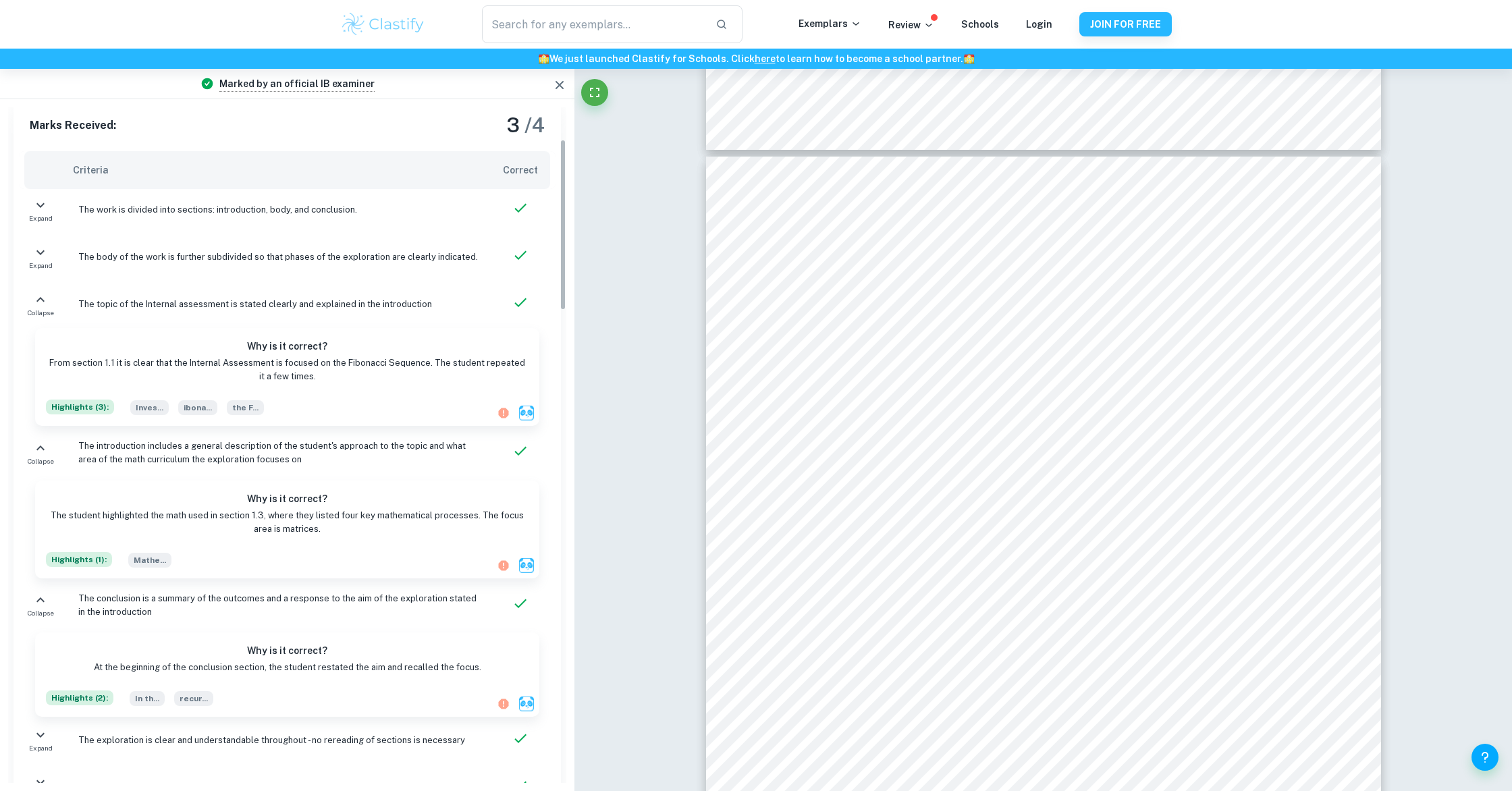 scroll, scrollTop: 0, scrollLeft: 0, axis: both 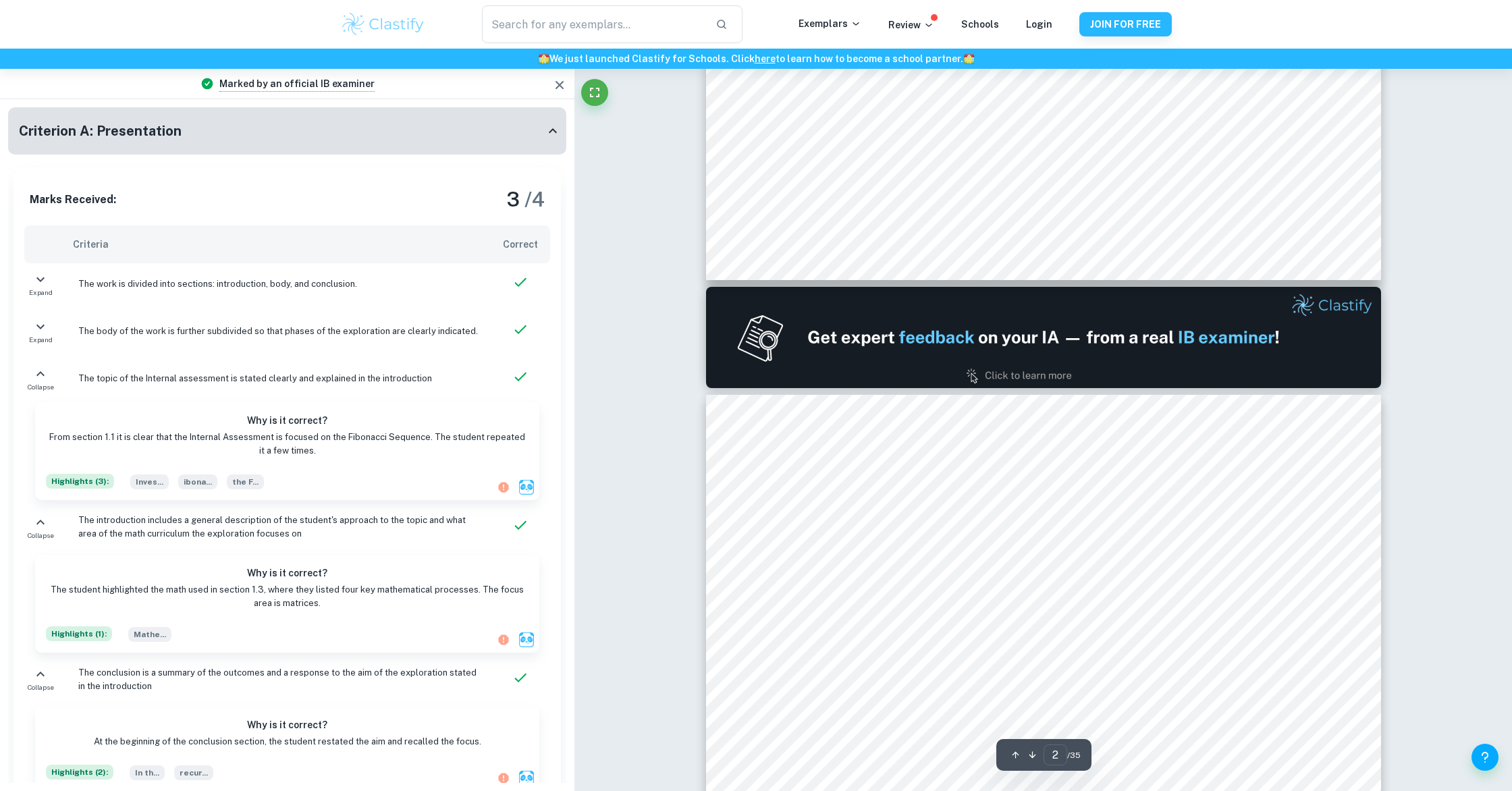 type on "1" 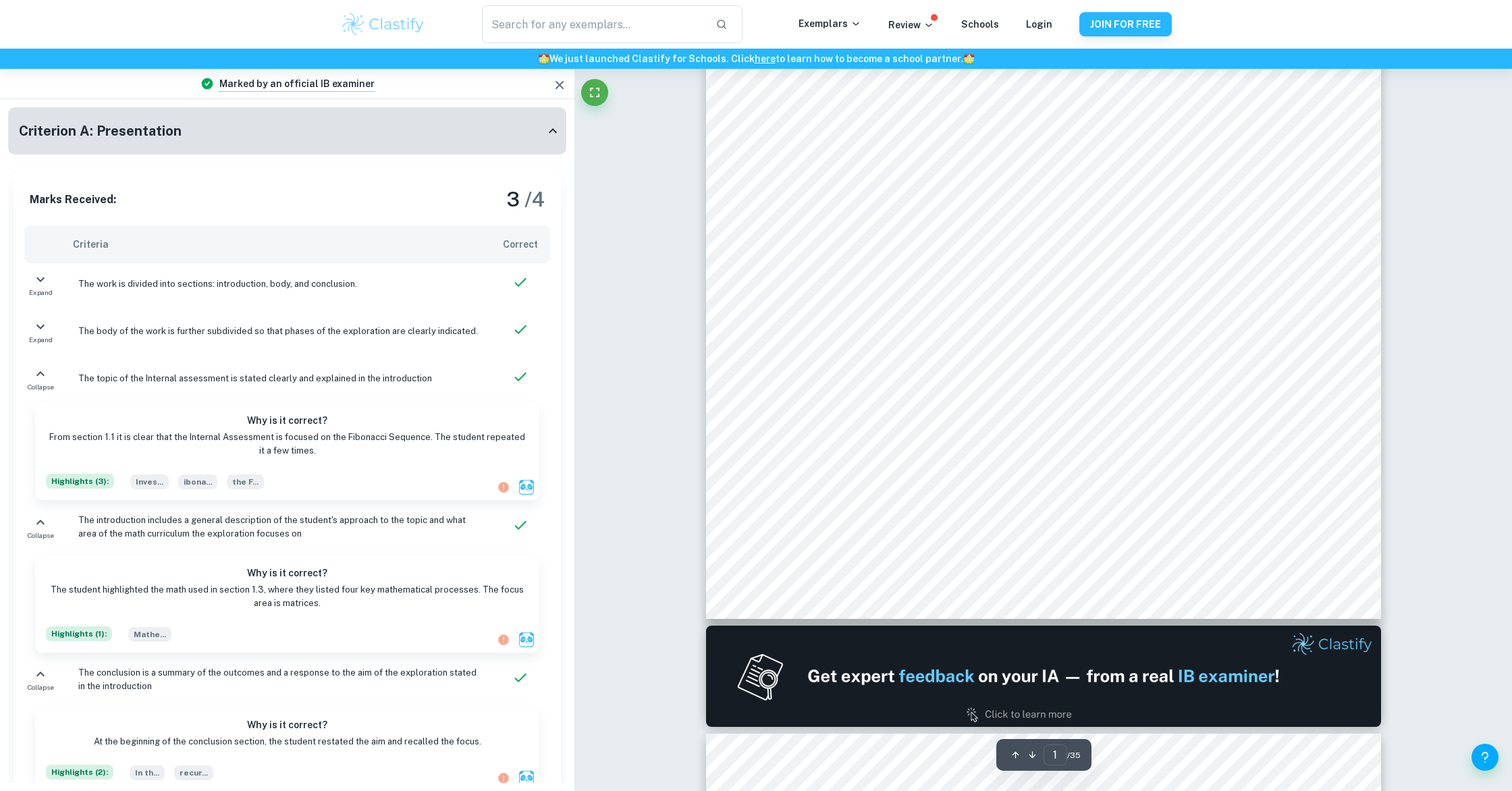 scroll, scrollTop: 0, scrollLeft: 0, axis: both 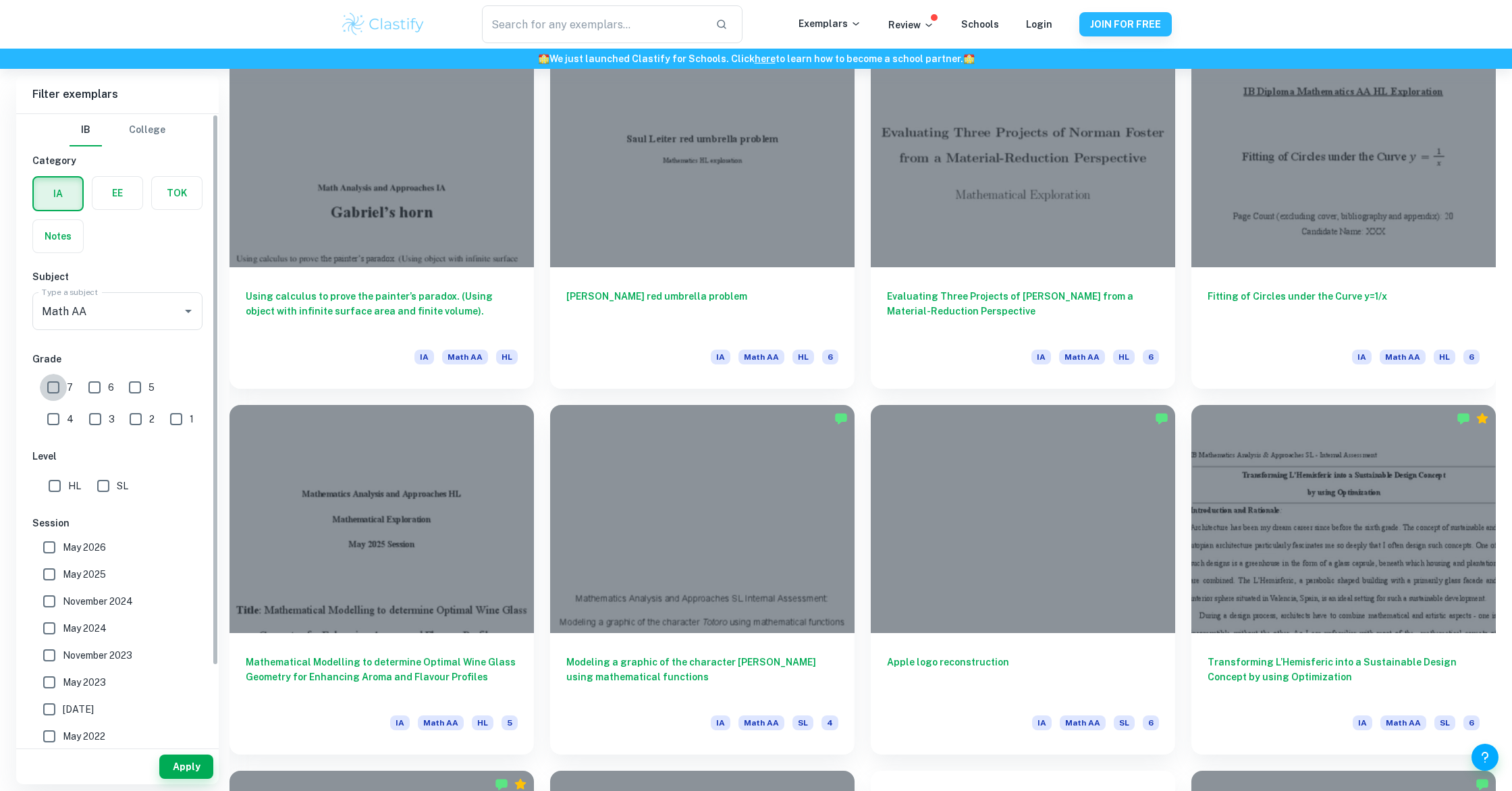 click on "7" at bounding box center [53, 387] 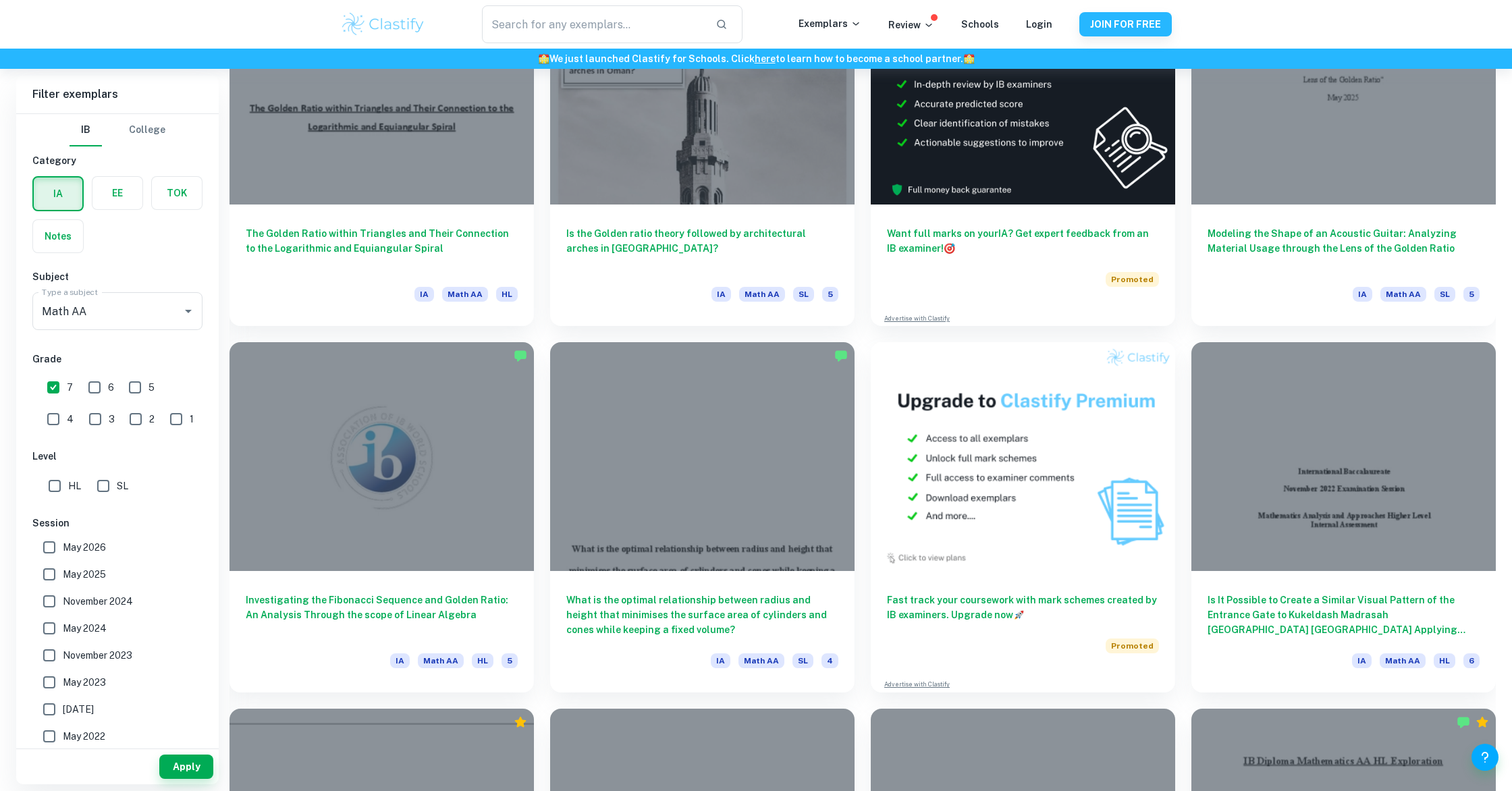 scroll, scrollTop: 0, scrollLeft: 0, axis: both 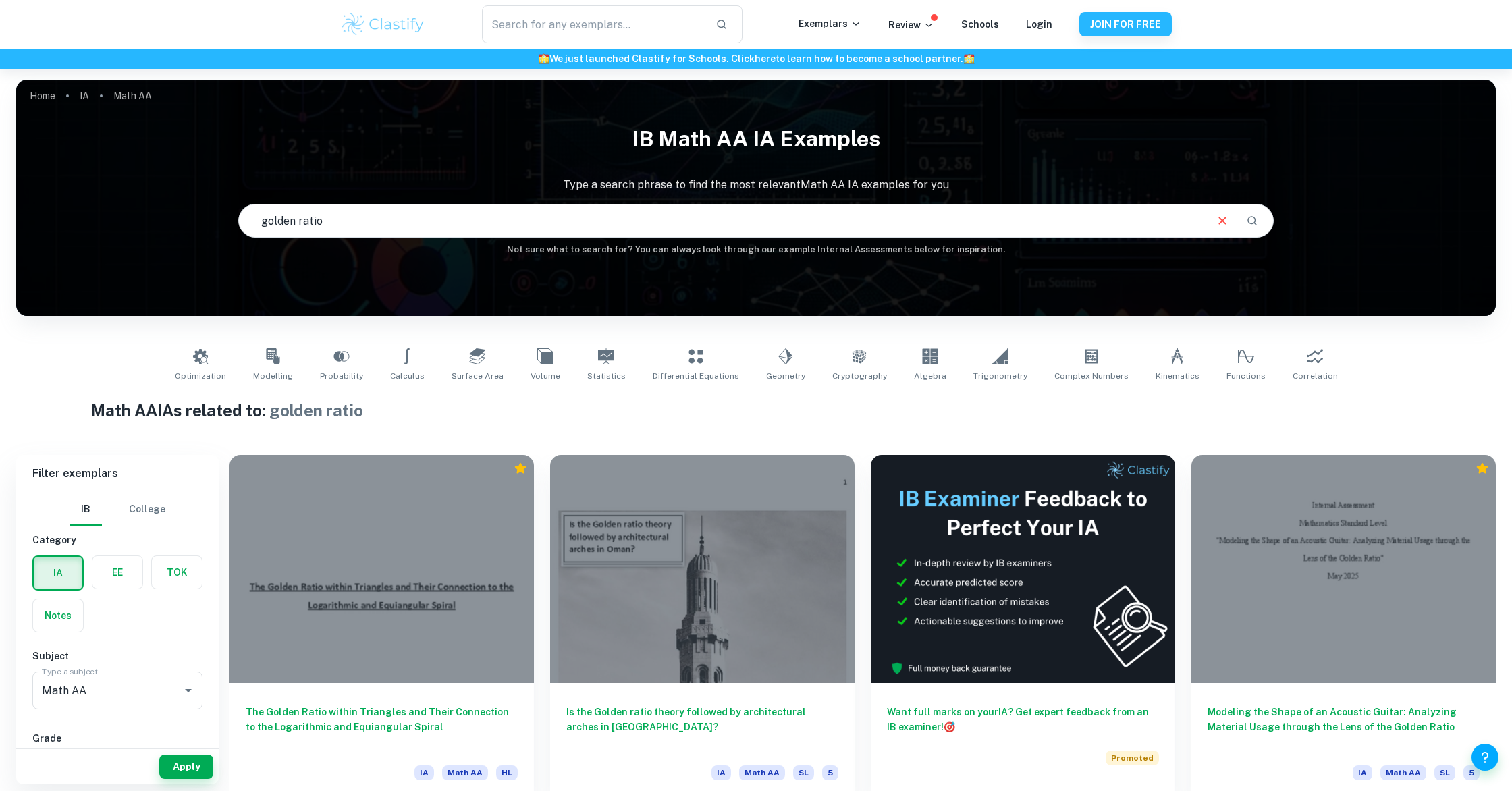 drag, startPoint x: 259, startPoint y: 221, endPoint x: 372, endPoint y: 217, distance: 113.0708 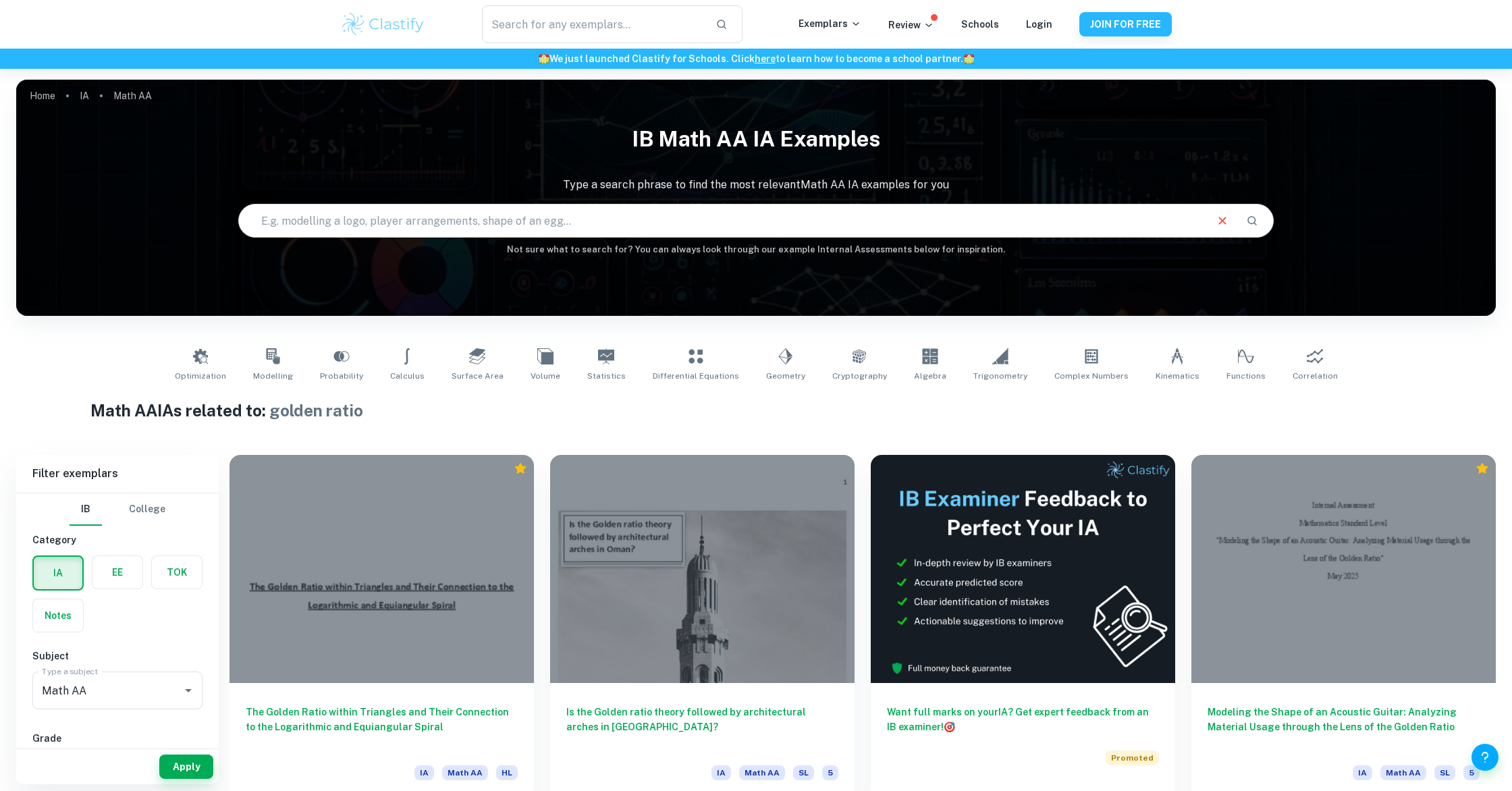 type 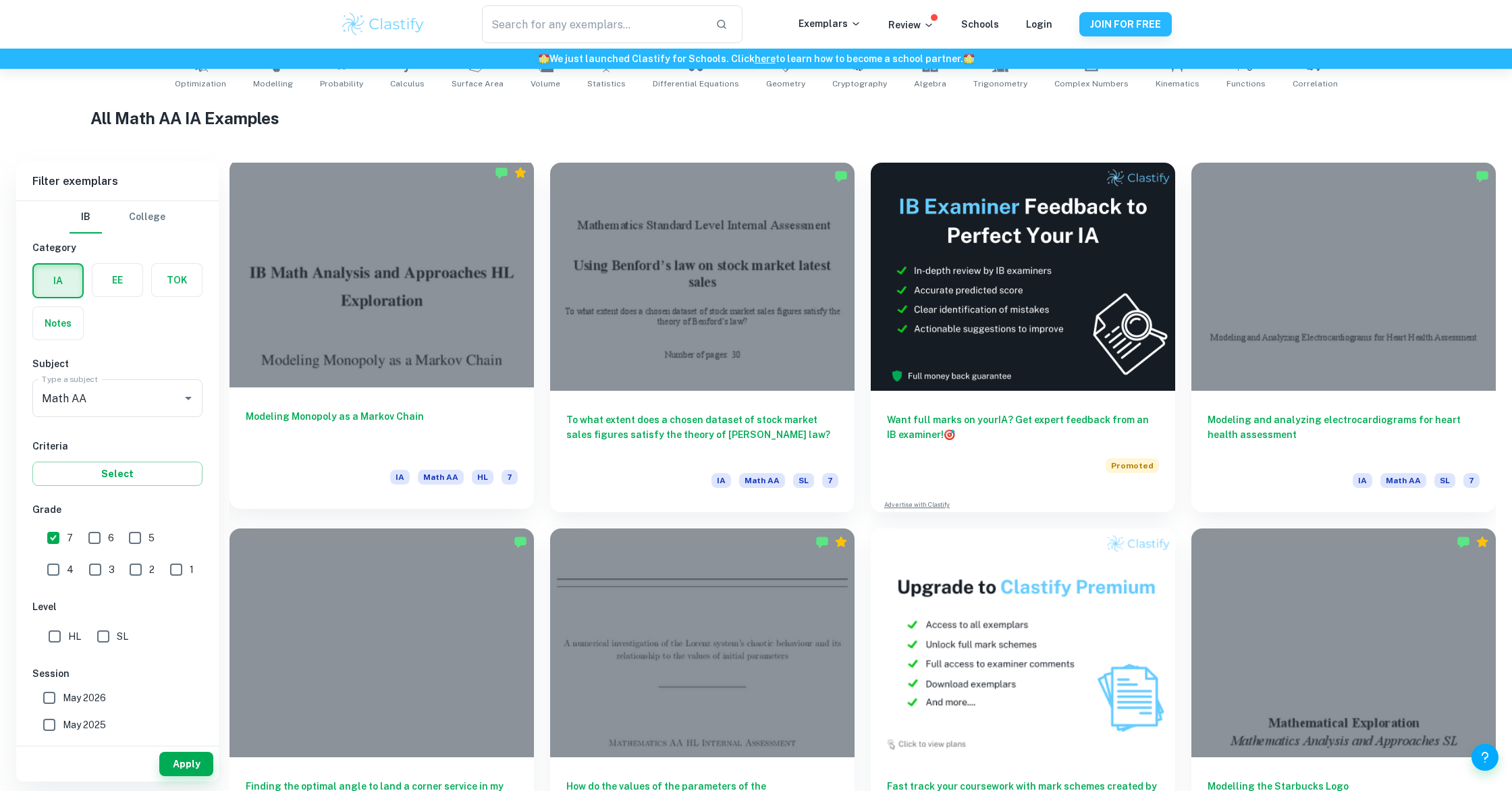 scroll, scrollTop: 287, scrollLeft: 0, axis: vertical 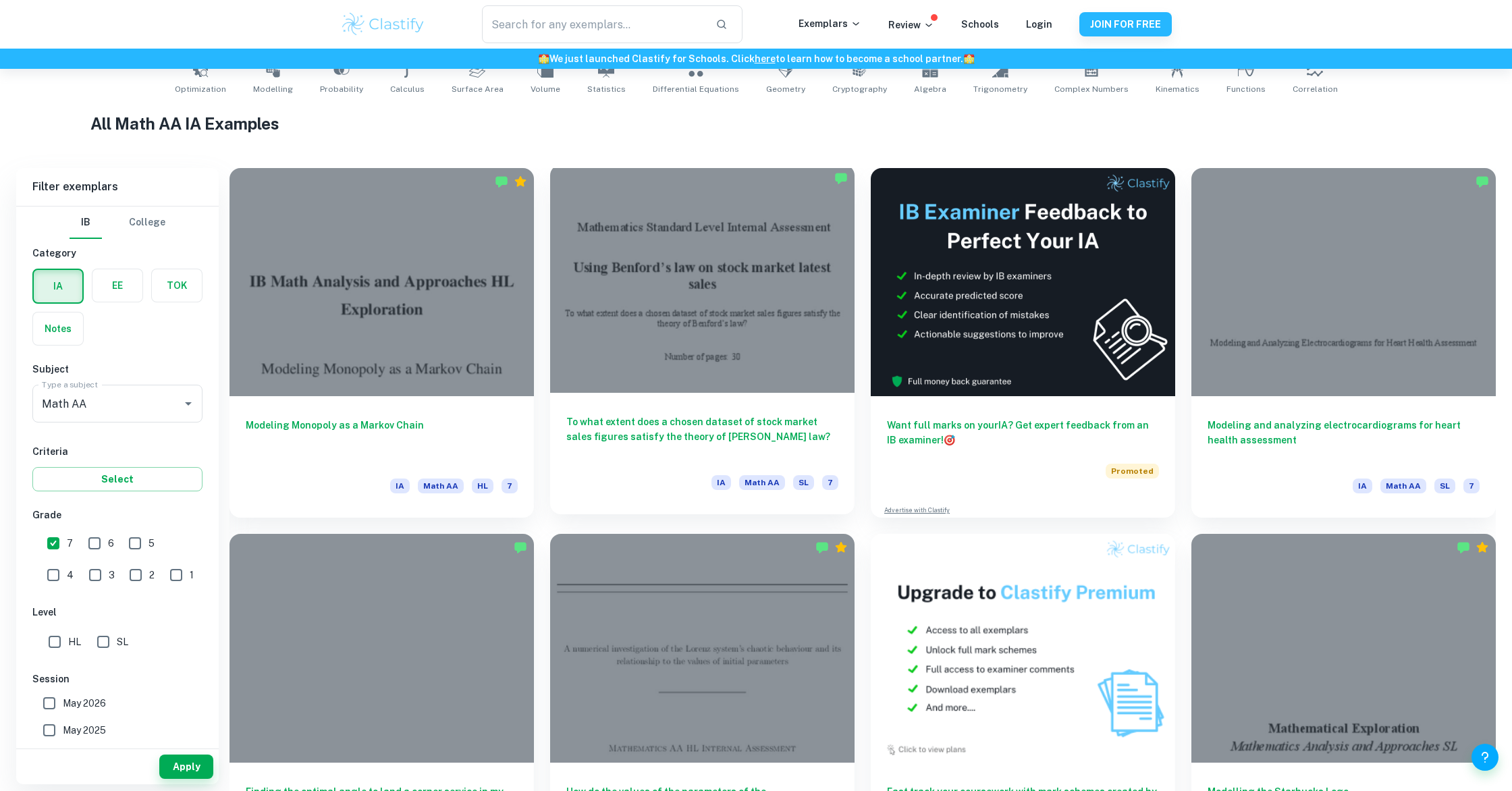 click at bounding box center [702, 279] 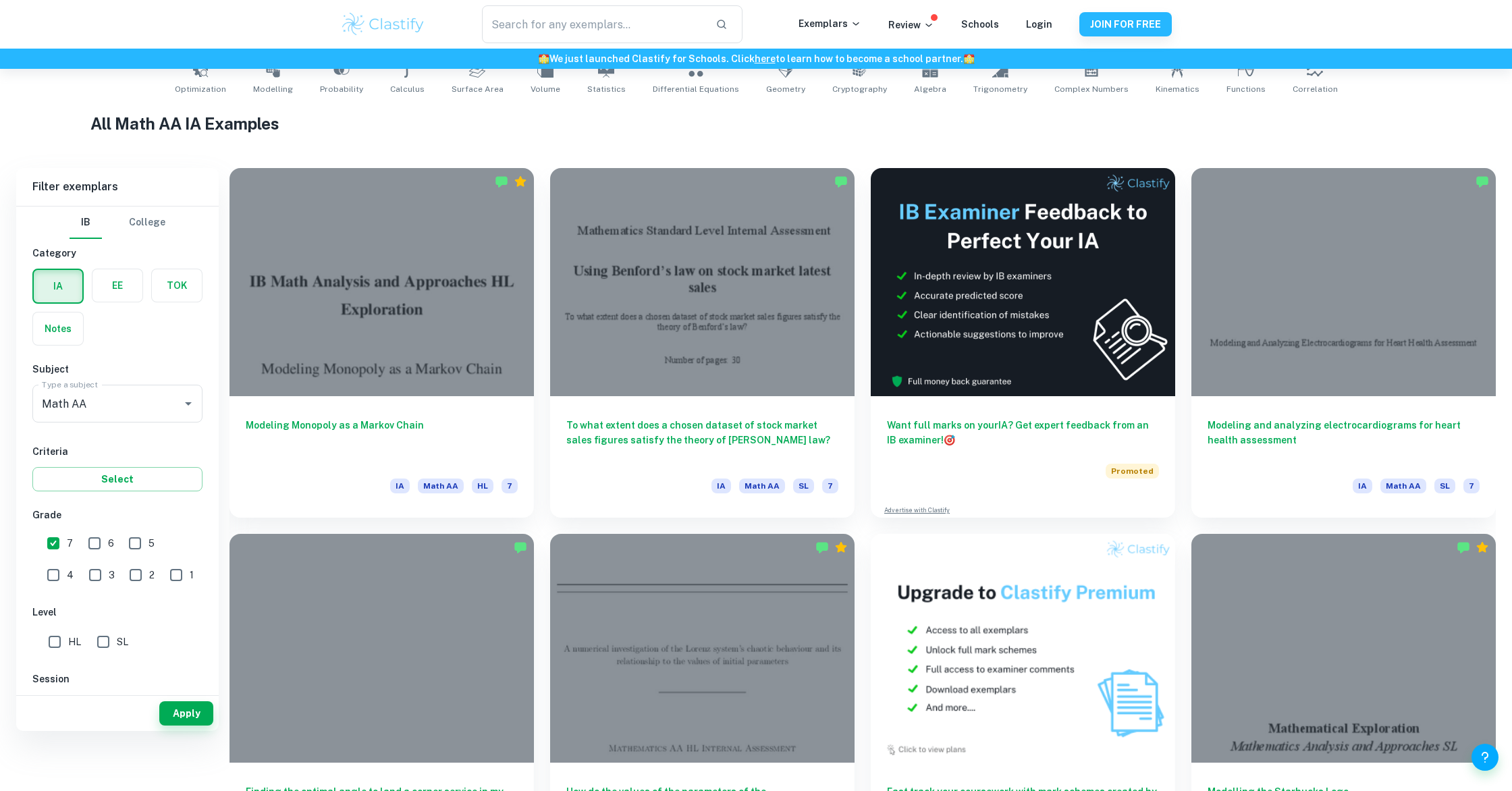 scroll, scrollTop: 0, scrollLeft: 0, axis: both 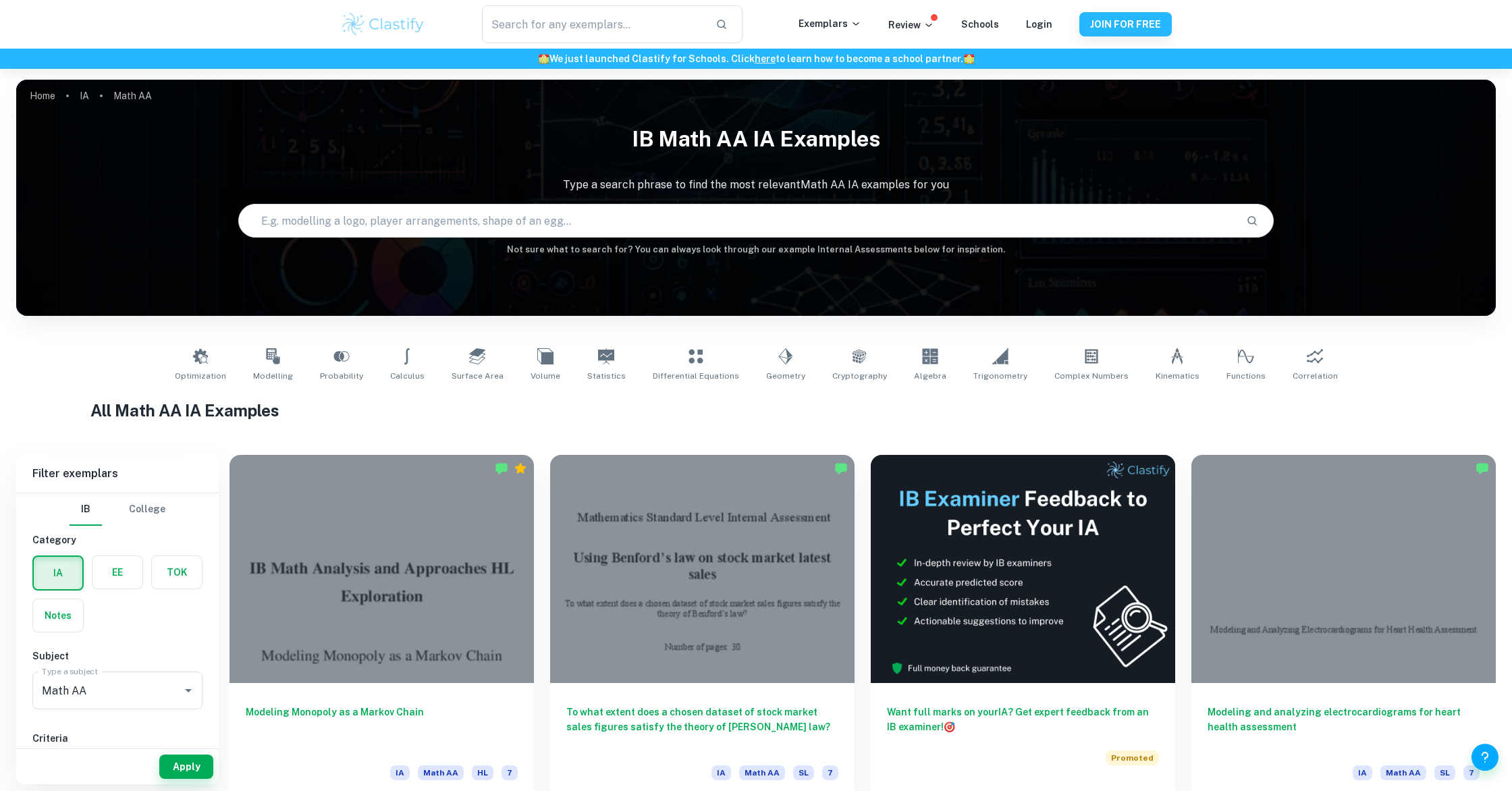 click at bounding box center (737, 221) 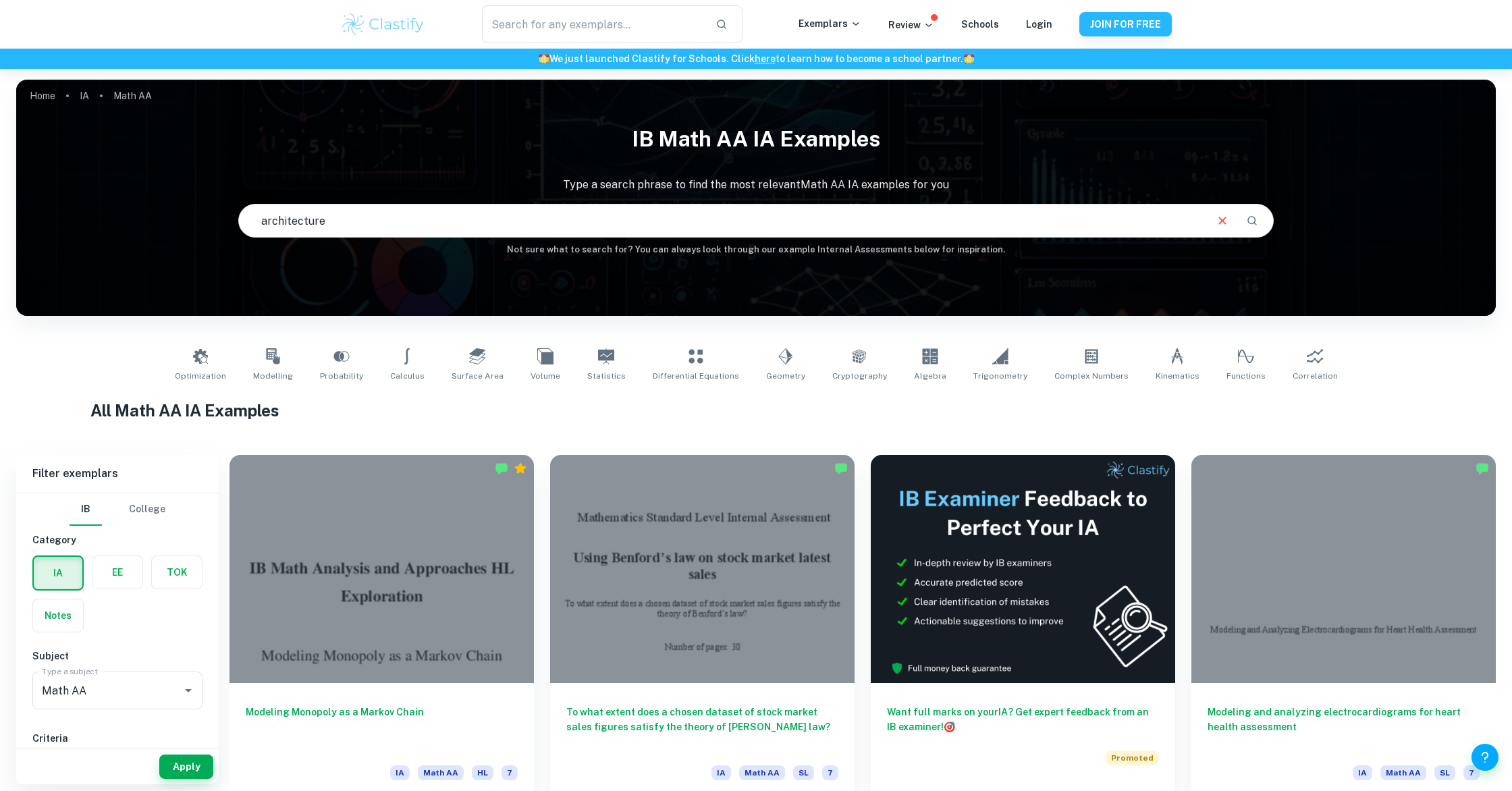 type on "architecture" 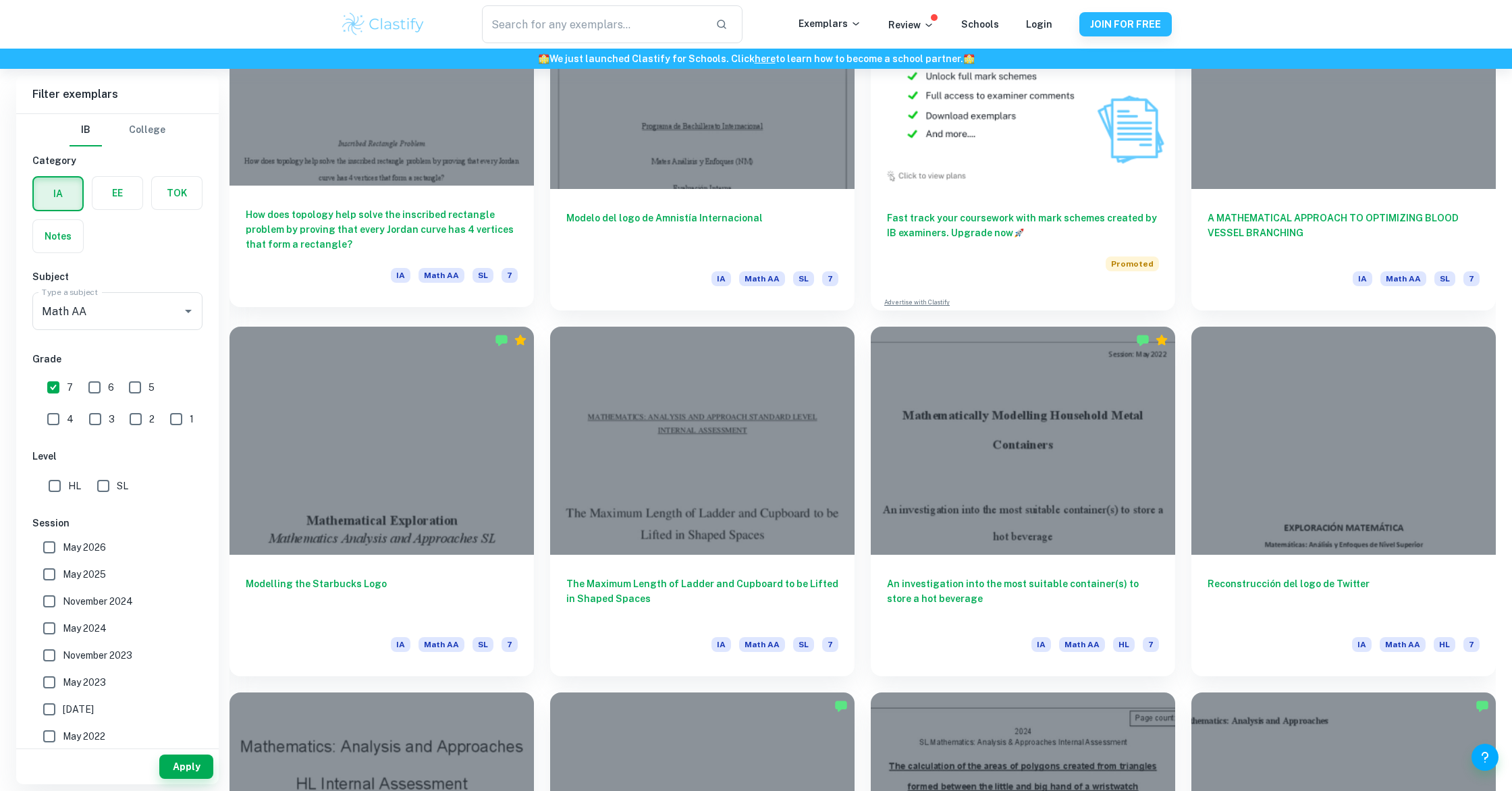 scroll, scrollTop: 865, scrollLeft: 0, axis: vertical 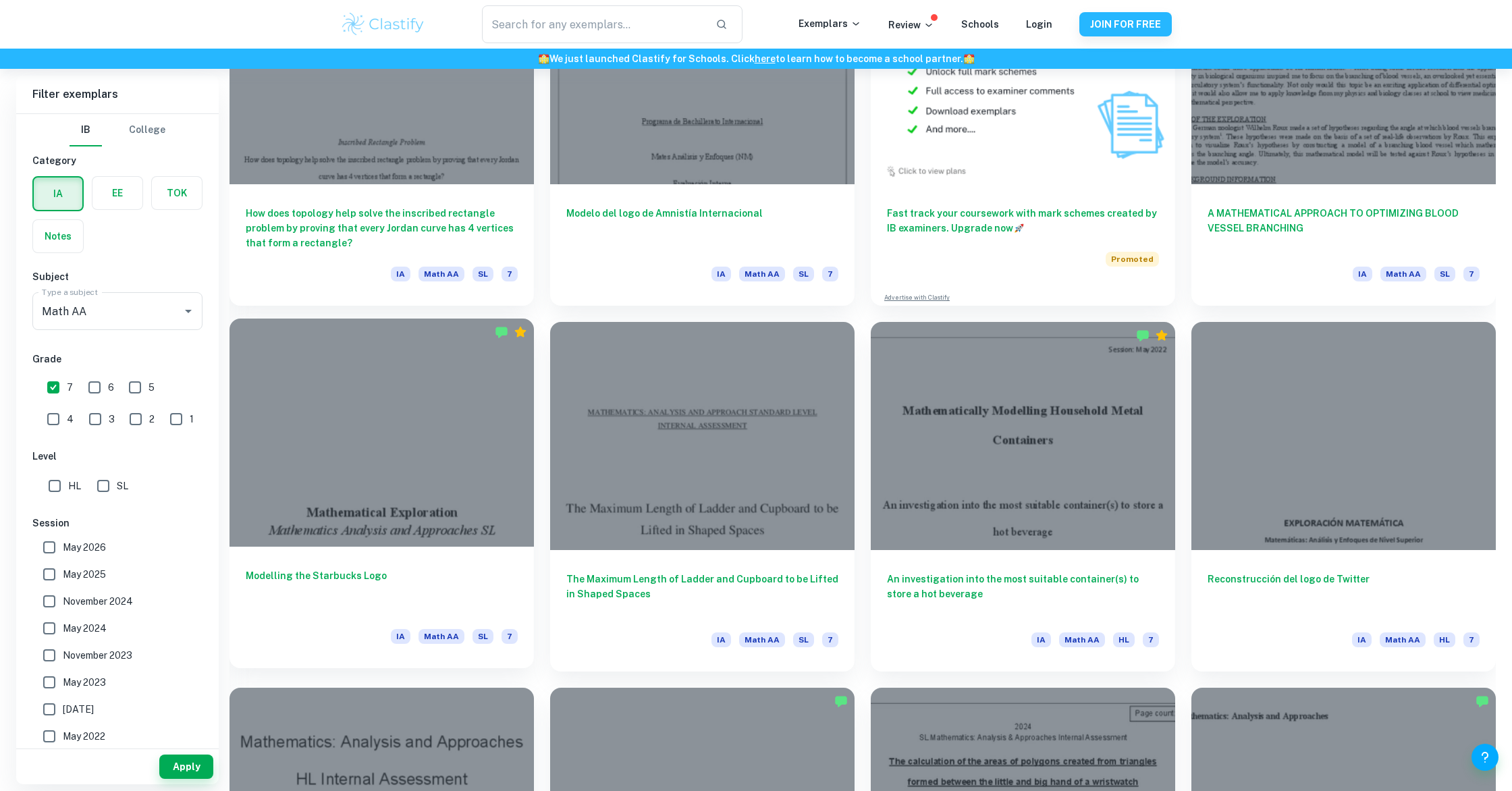 click at bounding box center [381, 433] 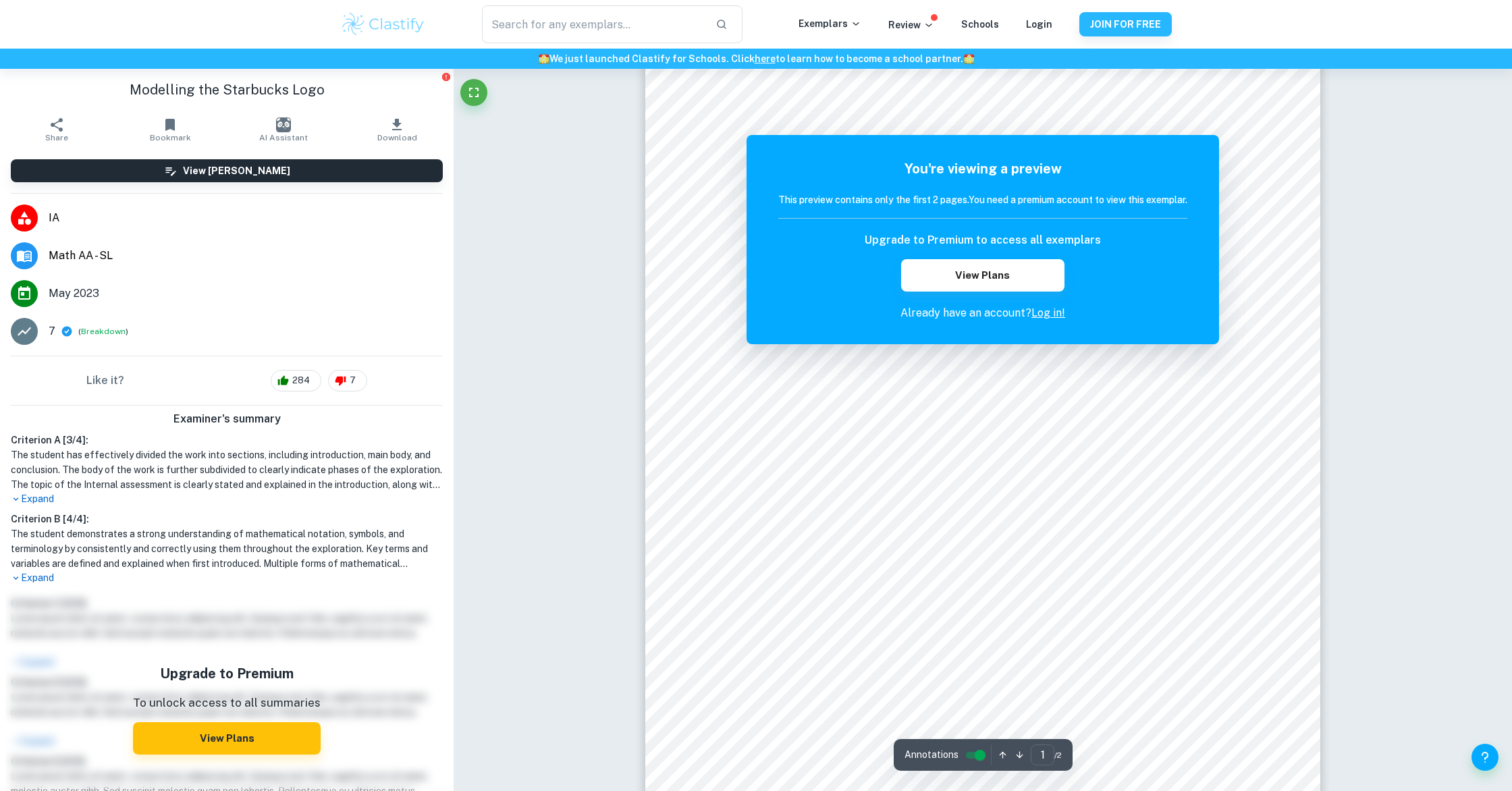 scroll, scrollTop: 0, scrollLeft: 0, axis: both 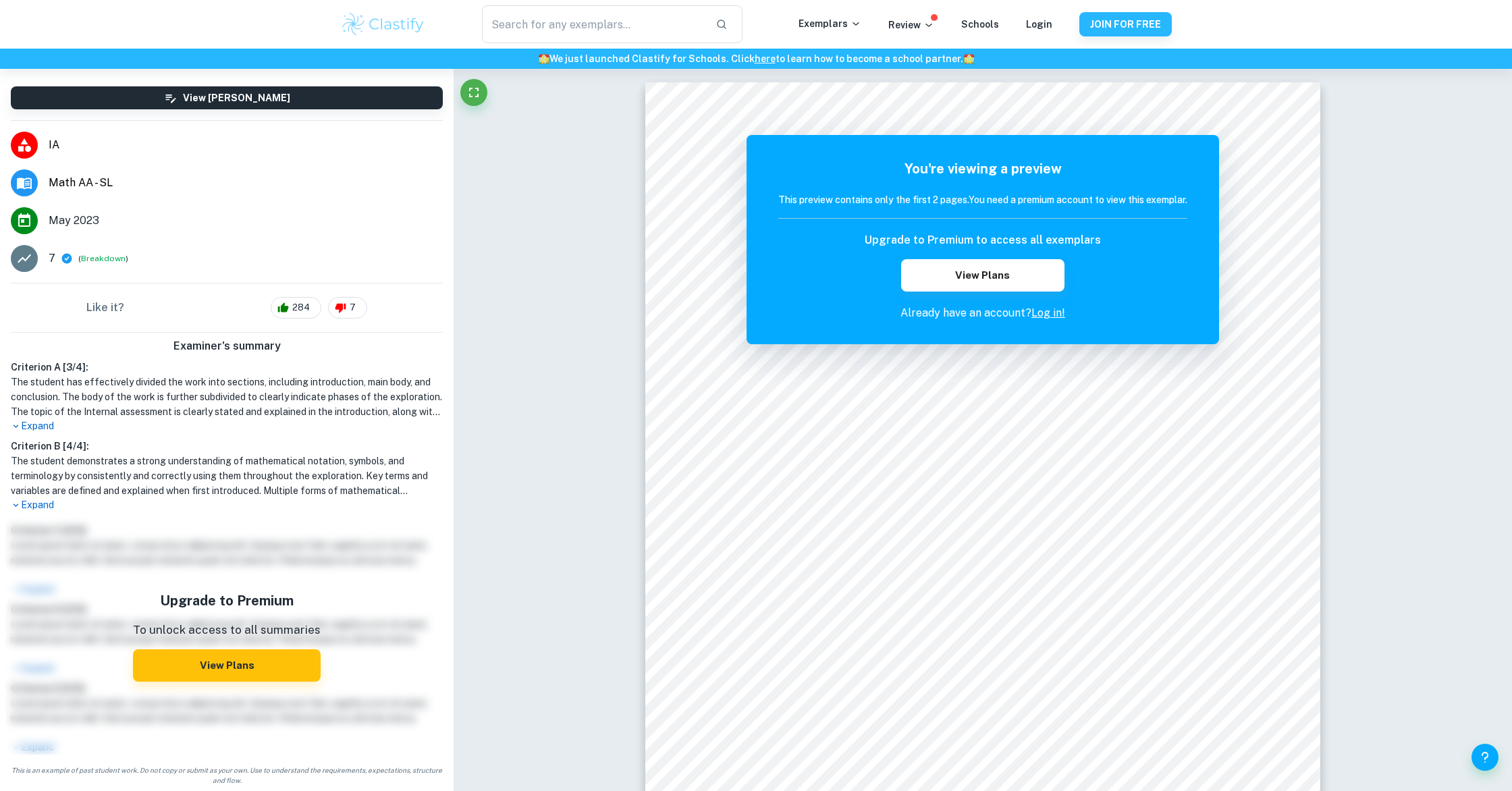 click on "Expand" at bounding box center [227, 426] 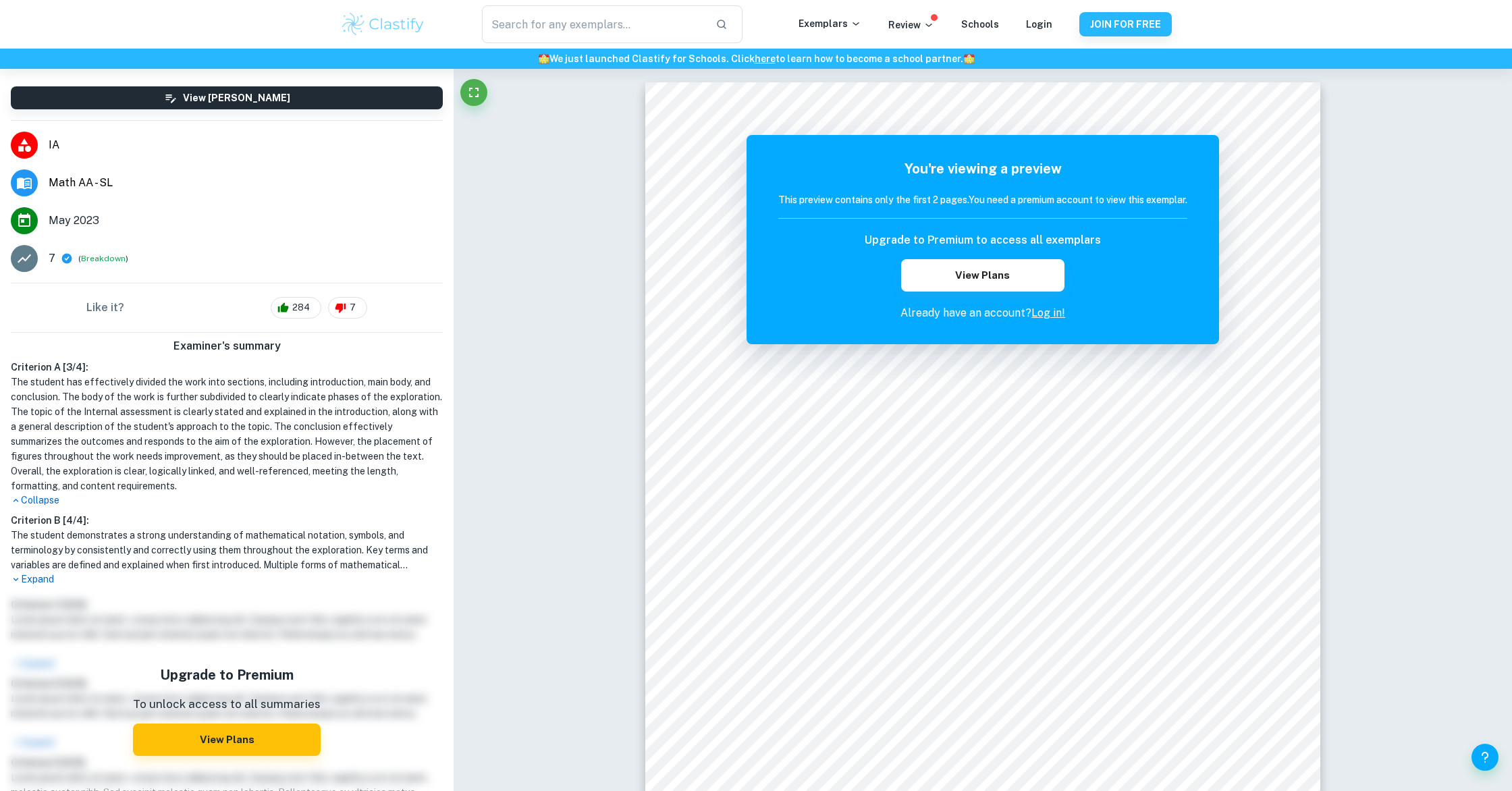 click on "Collapse" at bounding box center [227, 500] 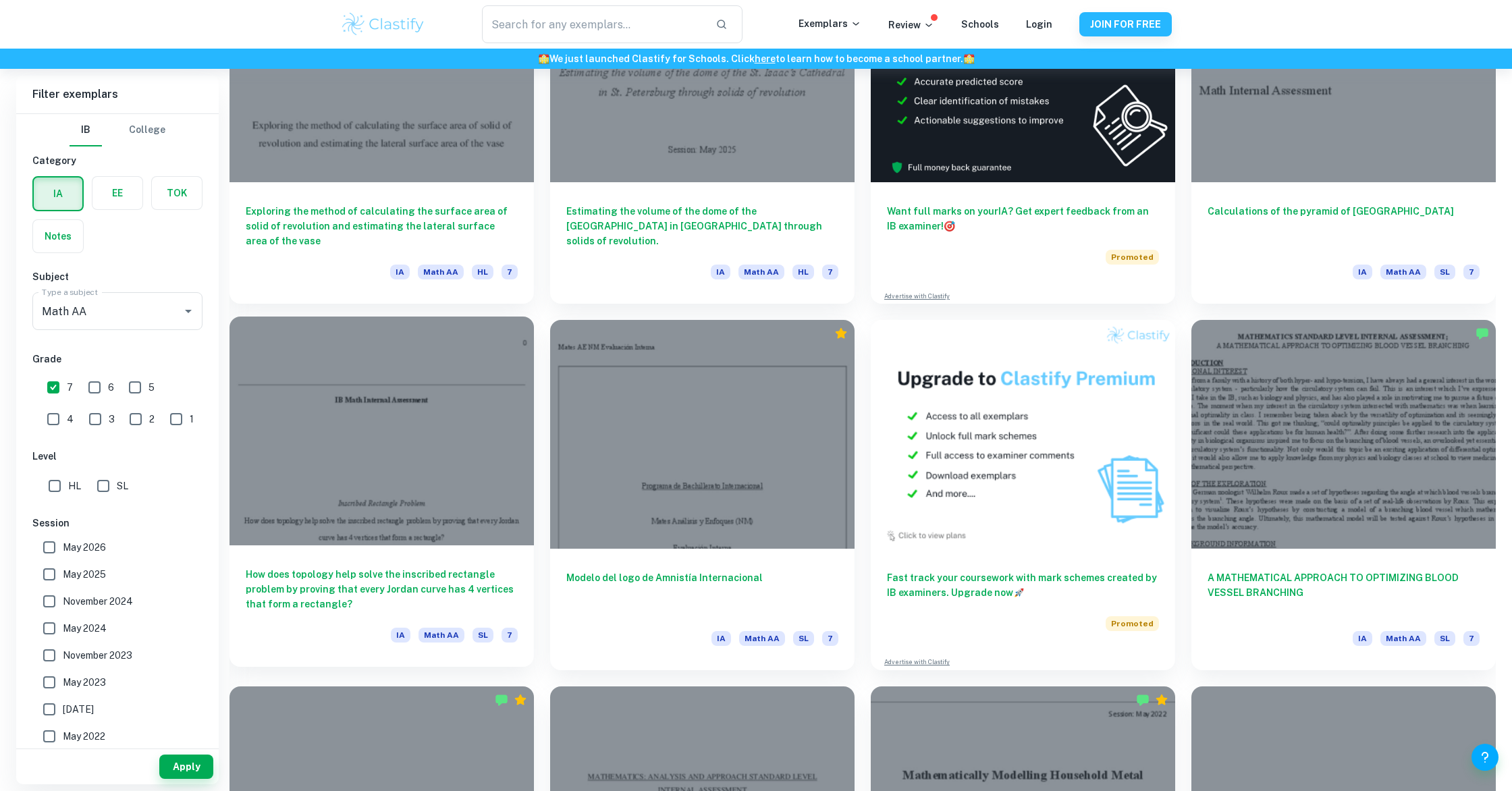 scroll, scrollTop: 506, scrollLeft: 0, axis: vertical 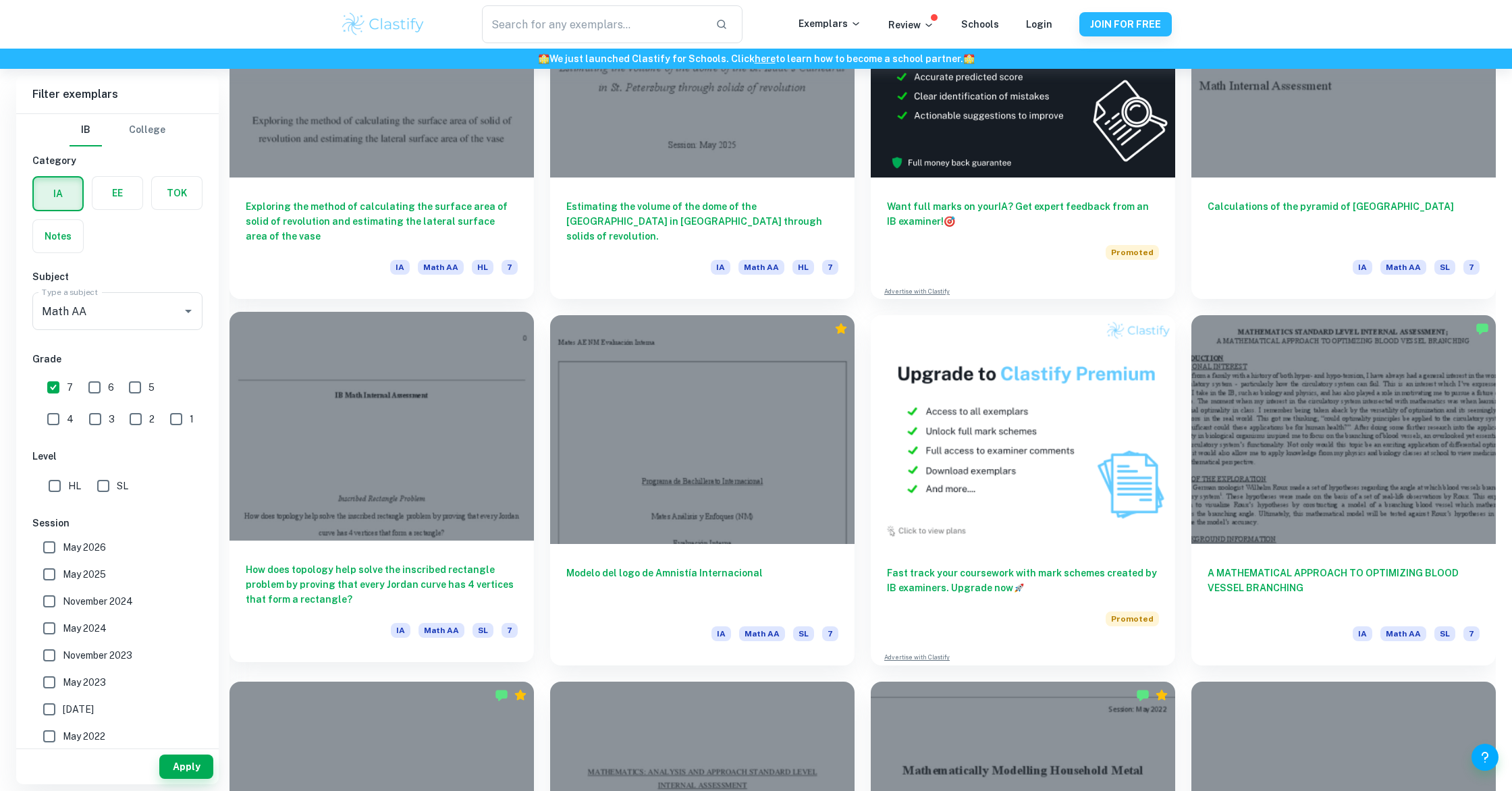 click at bounding box center (381, 426) 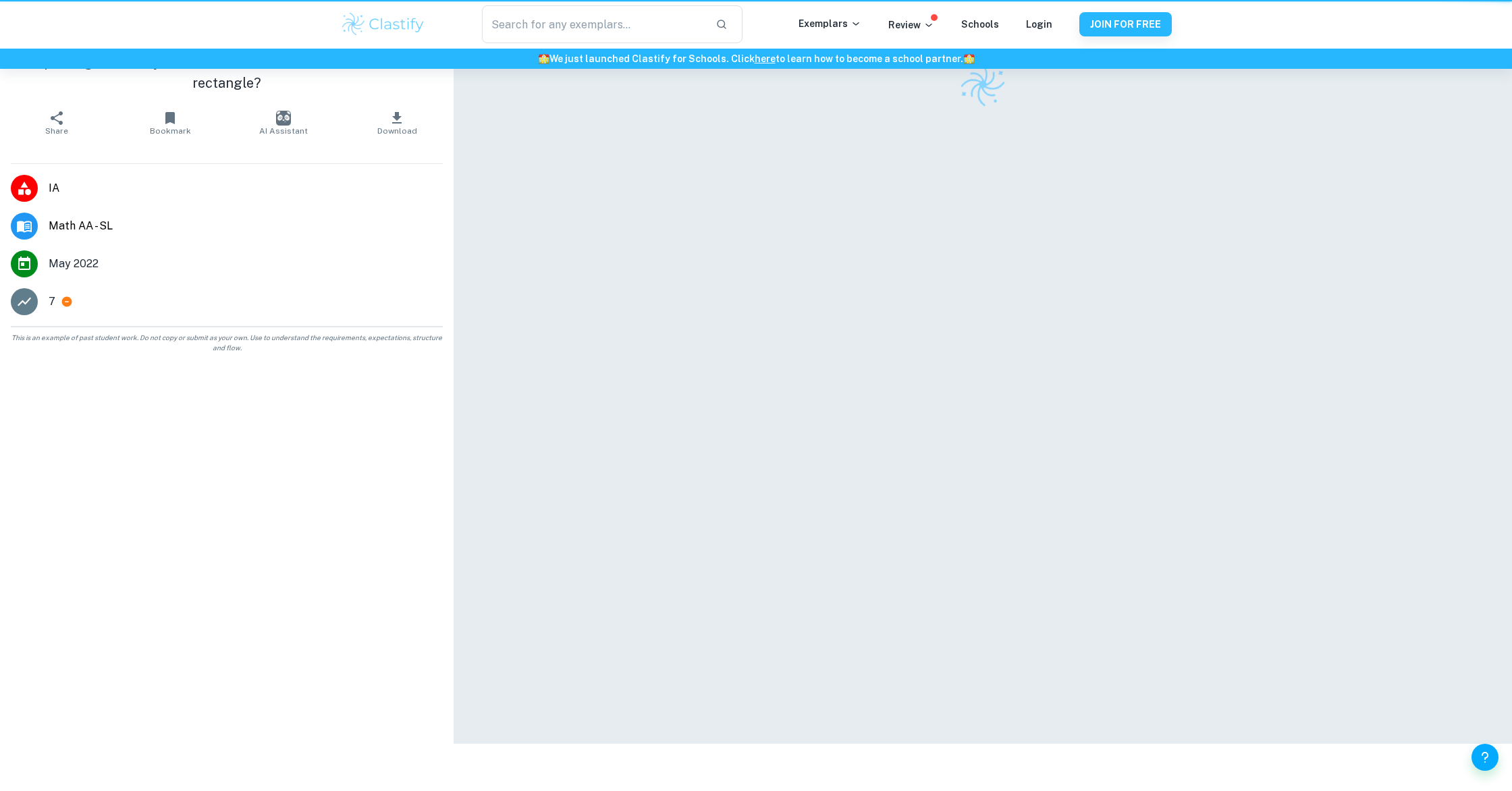 scroll, scrollTop: 0, scrollLeft: 0, axis: both 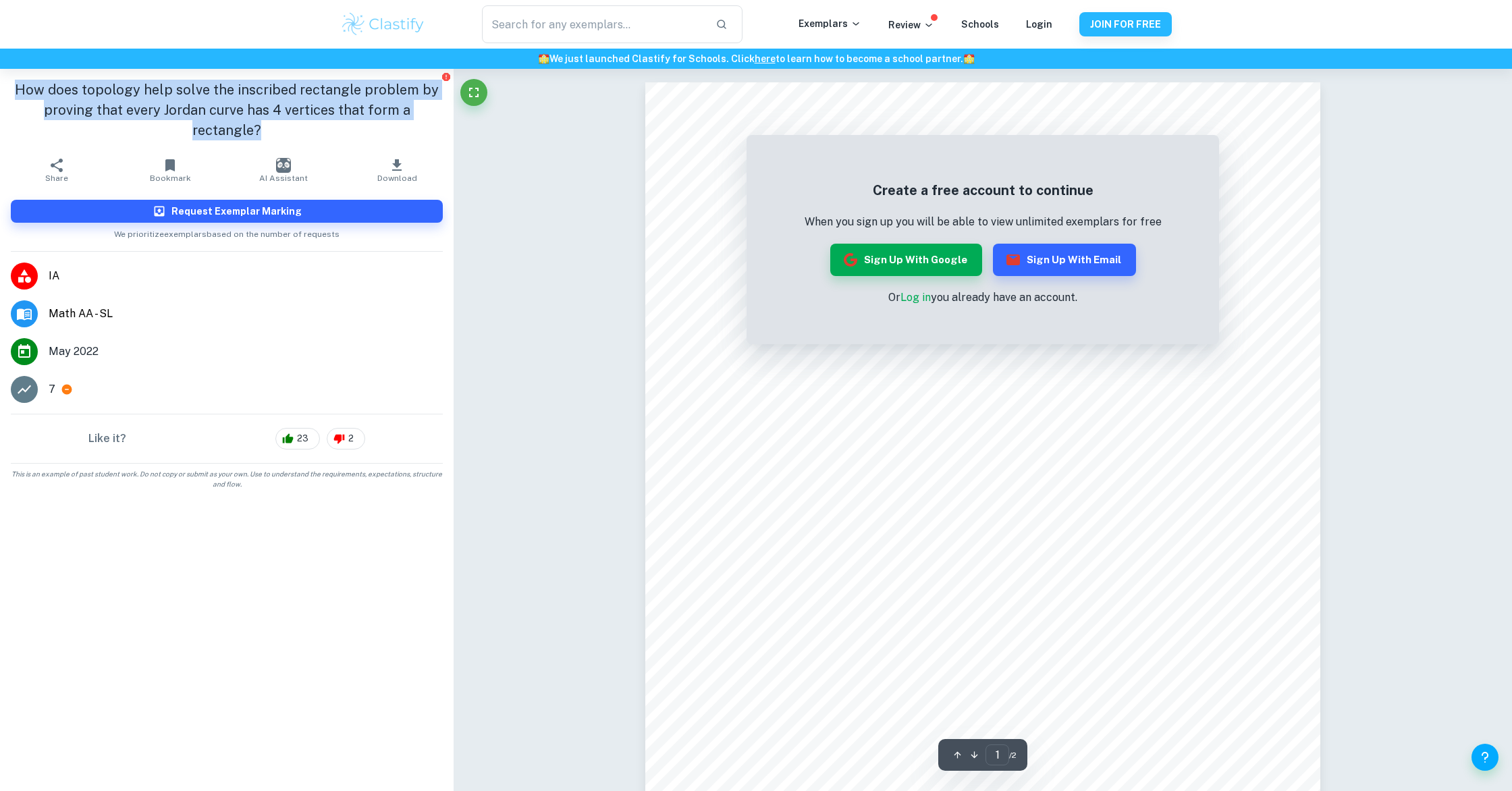 drag, startPoint x: 24, startPoint y: 86, endPoint x: 440, endPoint y: 103, distance: 416.3472 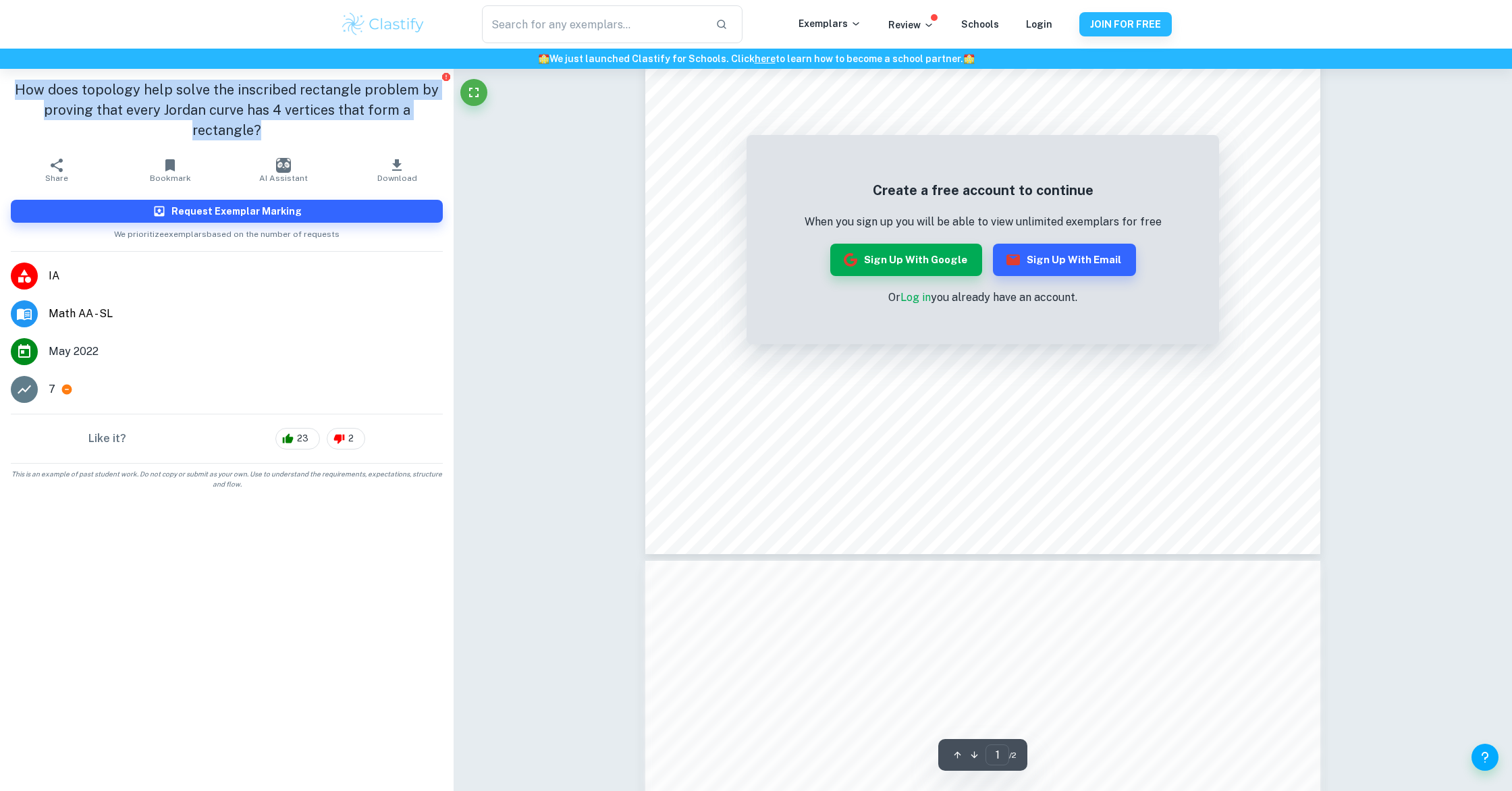 scroll, scrollTop: 400, scrollLeft: 0, axis: vertical 